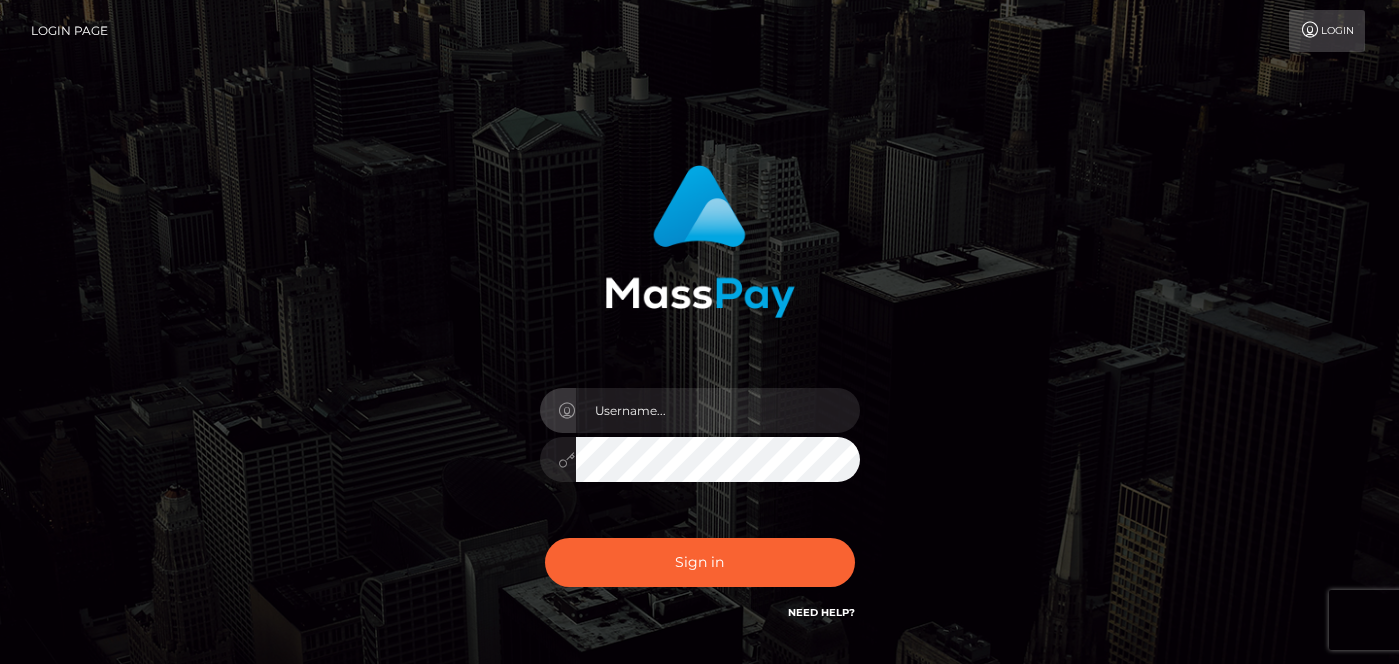 scroll, scrollTop: 0, scrollLeft: 0, axis: both 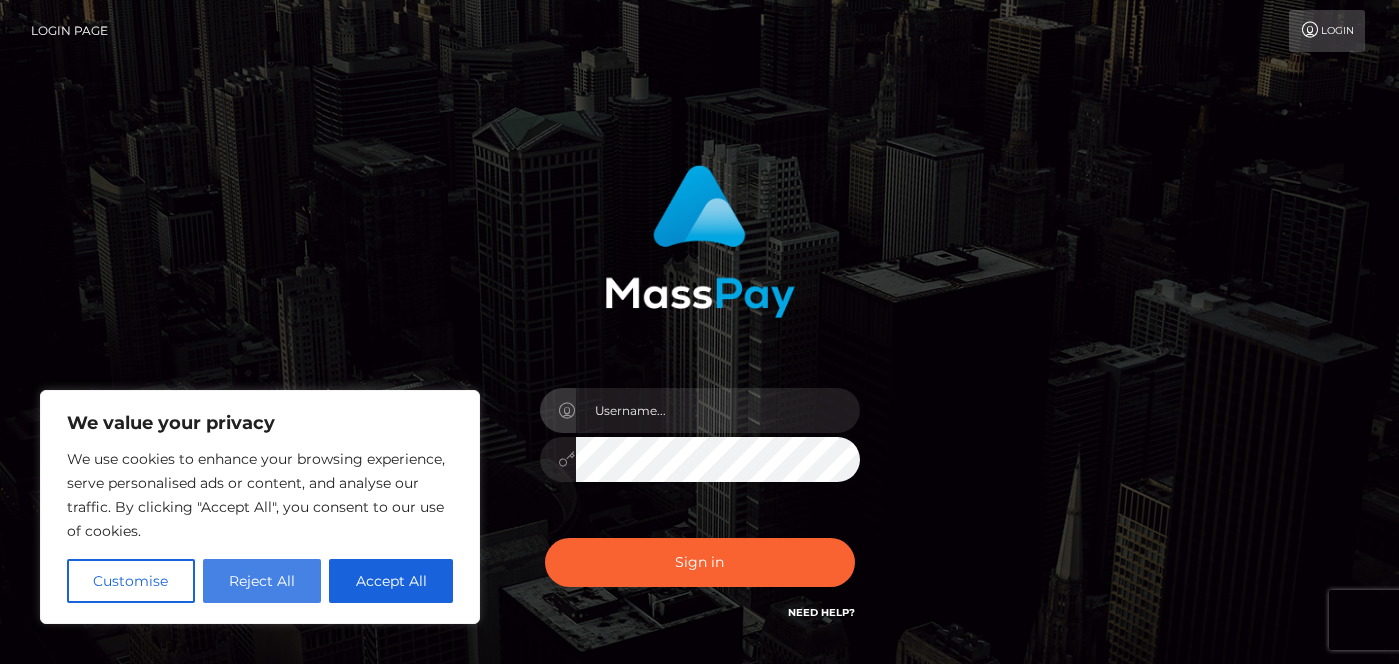 click on "Reject All" at bounding box center [262, 581] 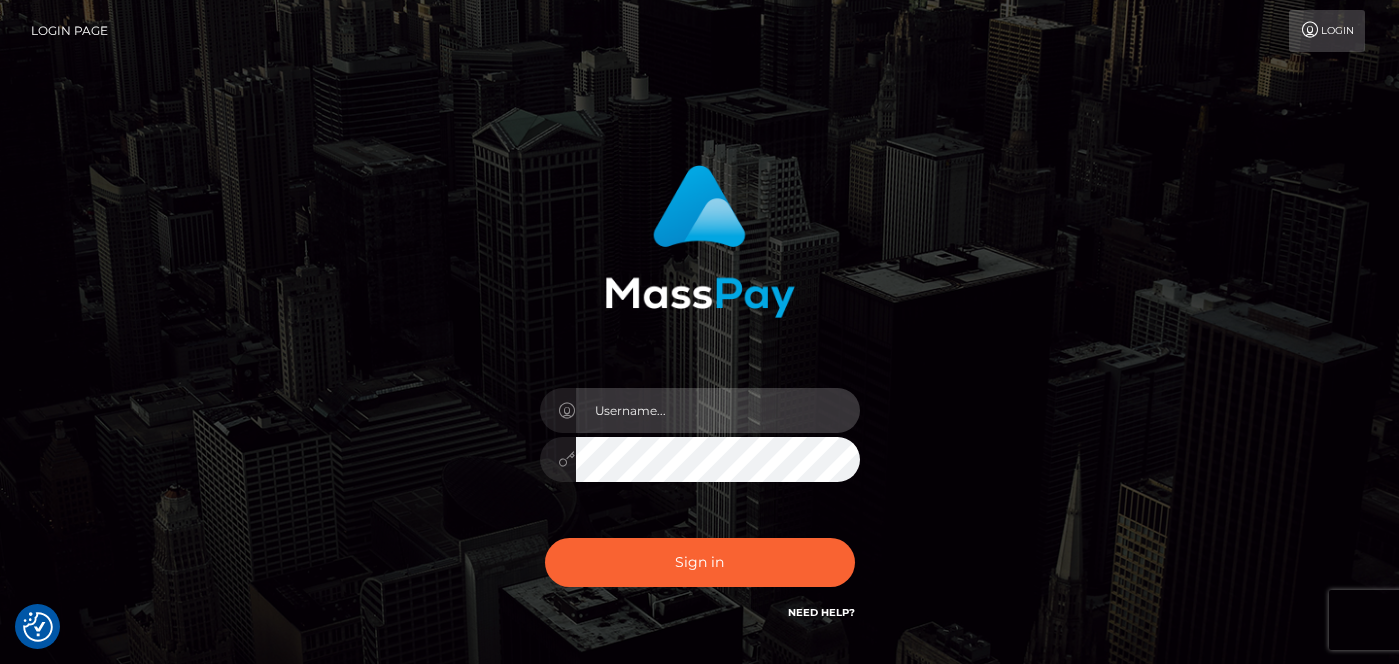 click at bounding box center (718, 410) 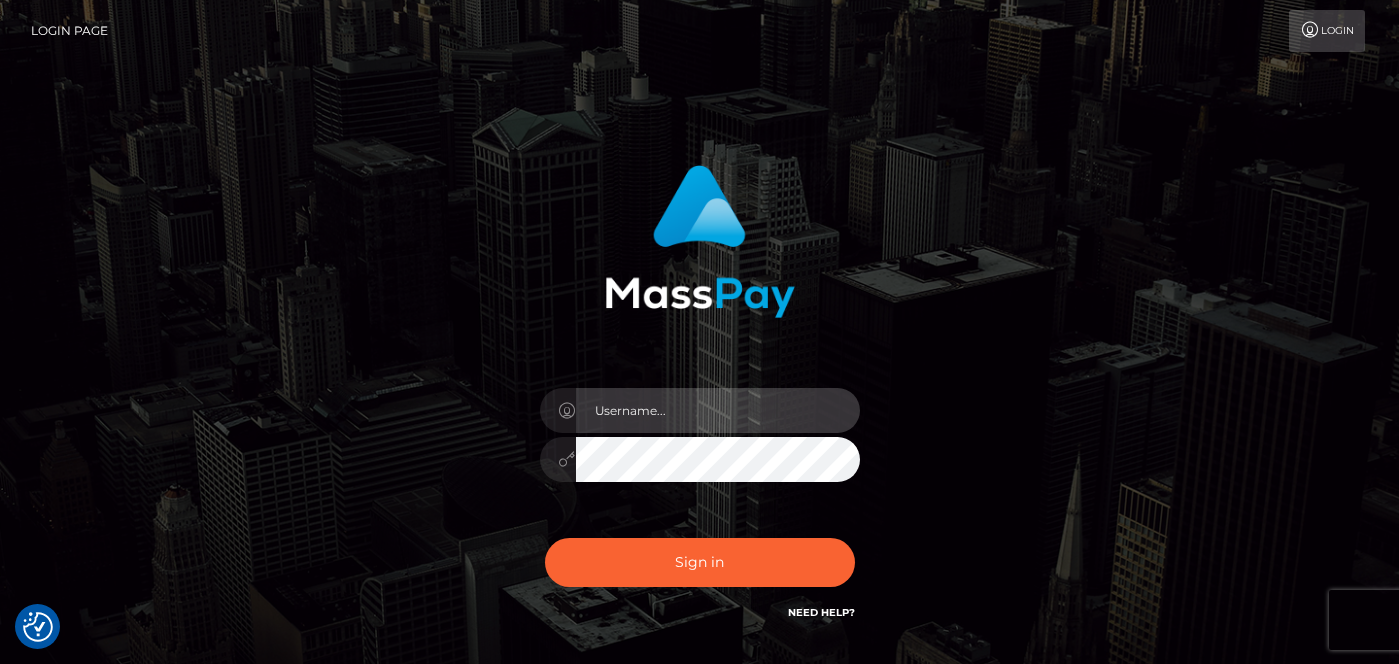type on "[EMAIL]" 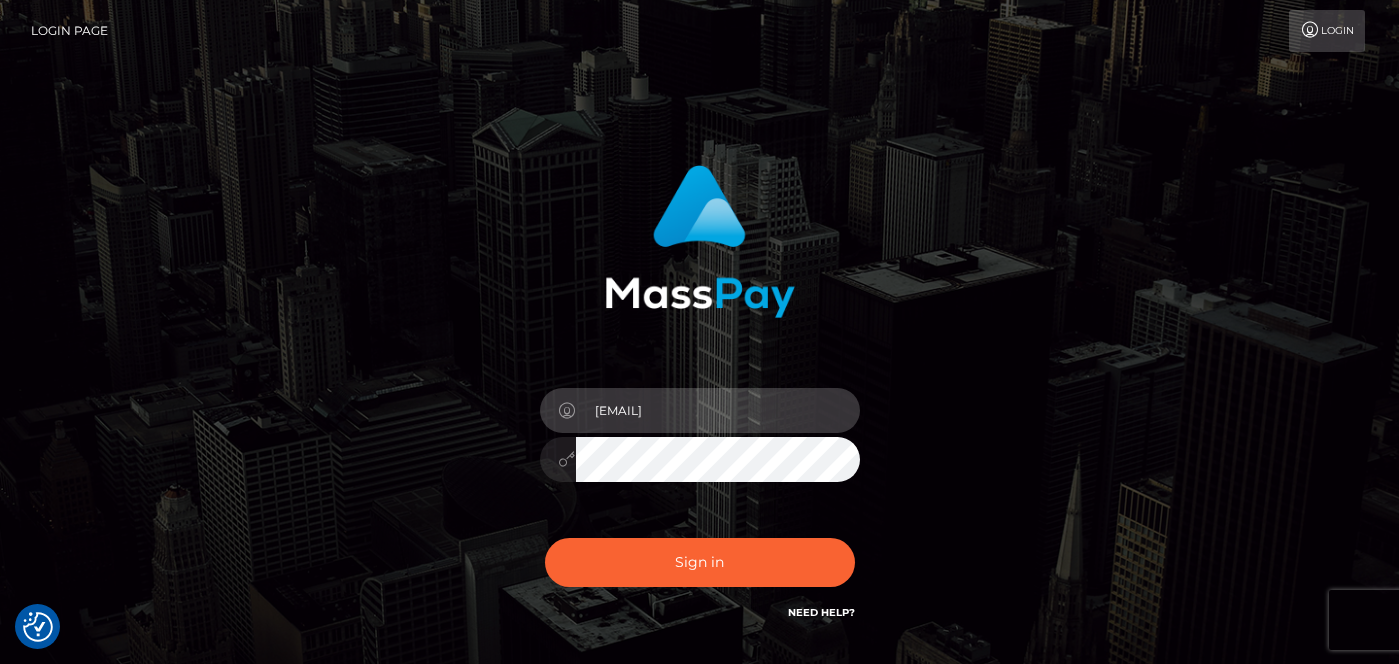 click on "Sign in" at bounding box center (700, 562) 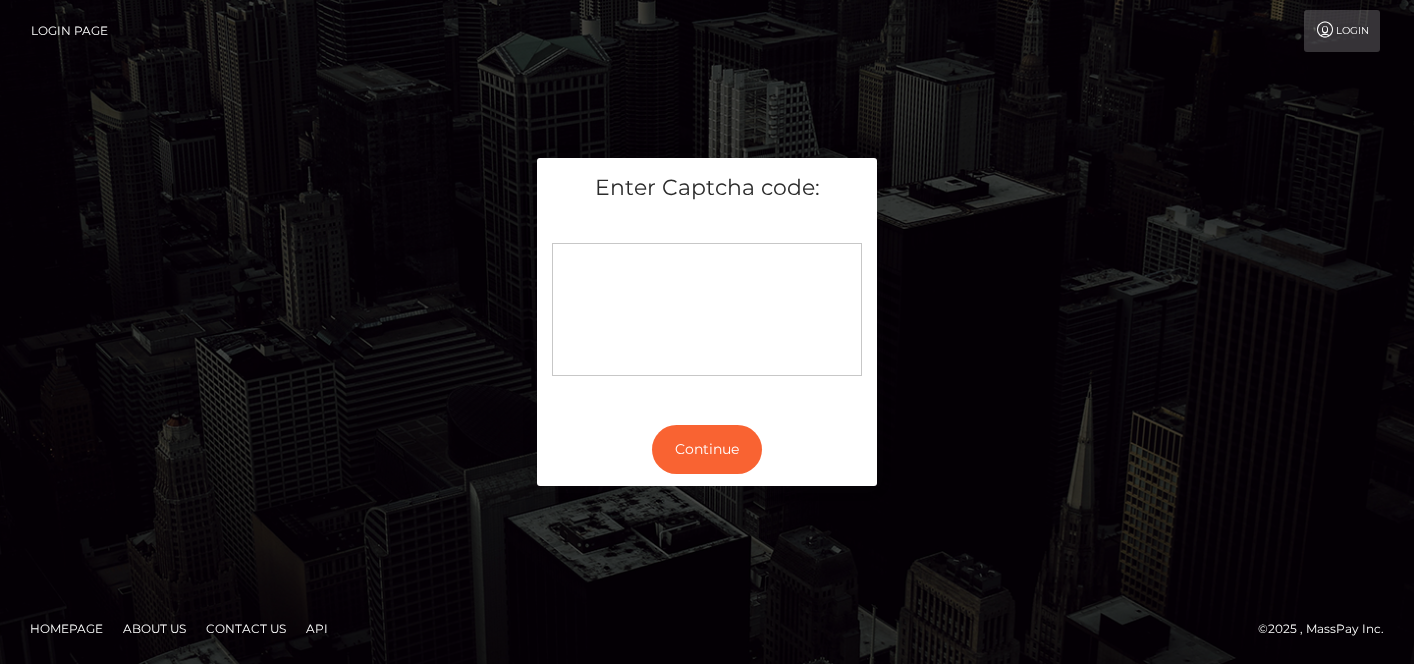 scroll, scrollTop: 0, scrollLeft: 0, axis: both 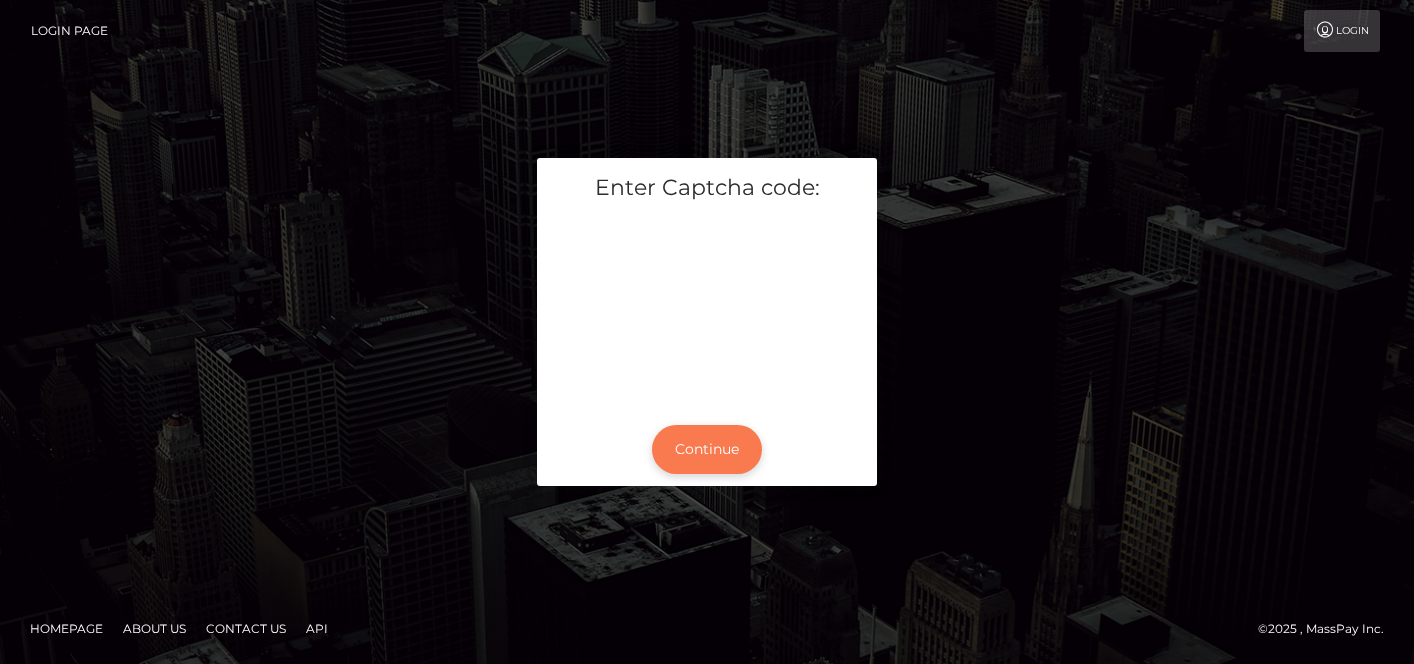 click on "Continue" at bounding box center [707, 449] 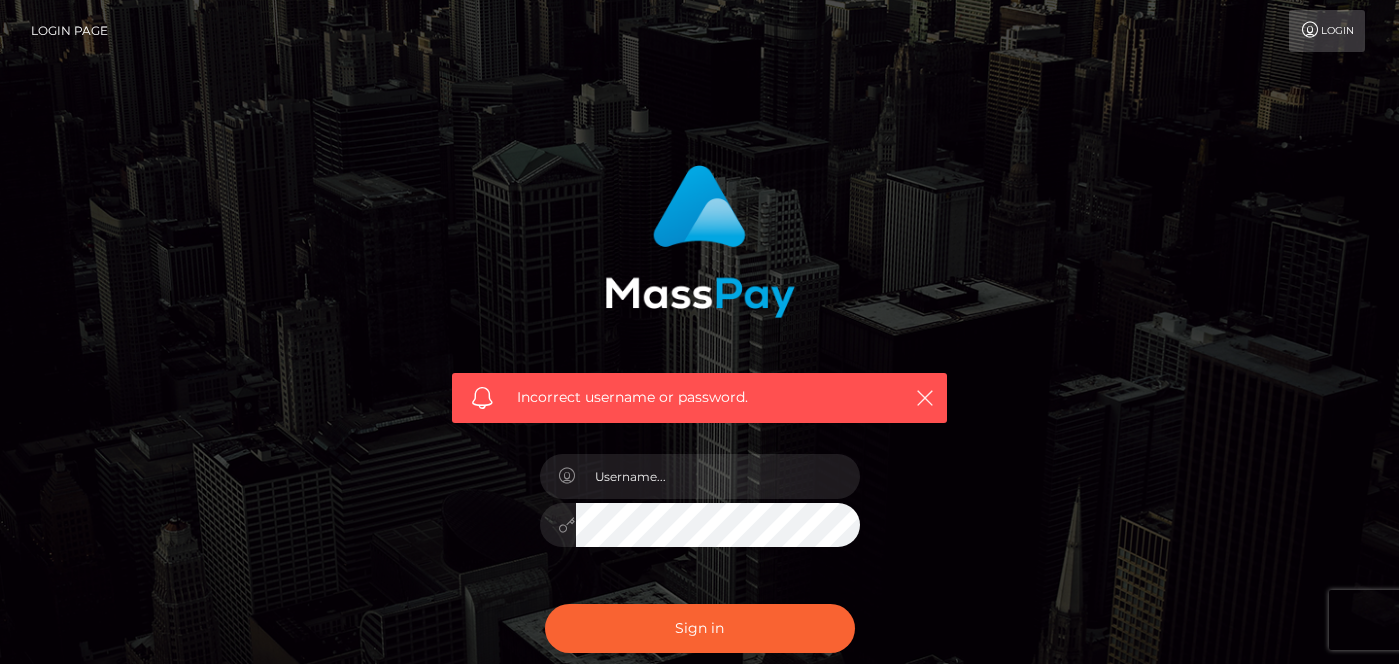 scroll, scrollTop: 0, scrollLeft: 0, axis: both 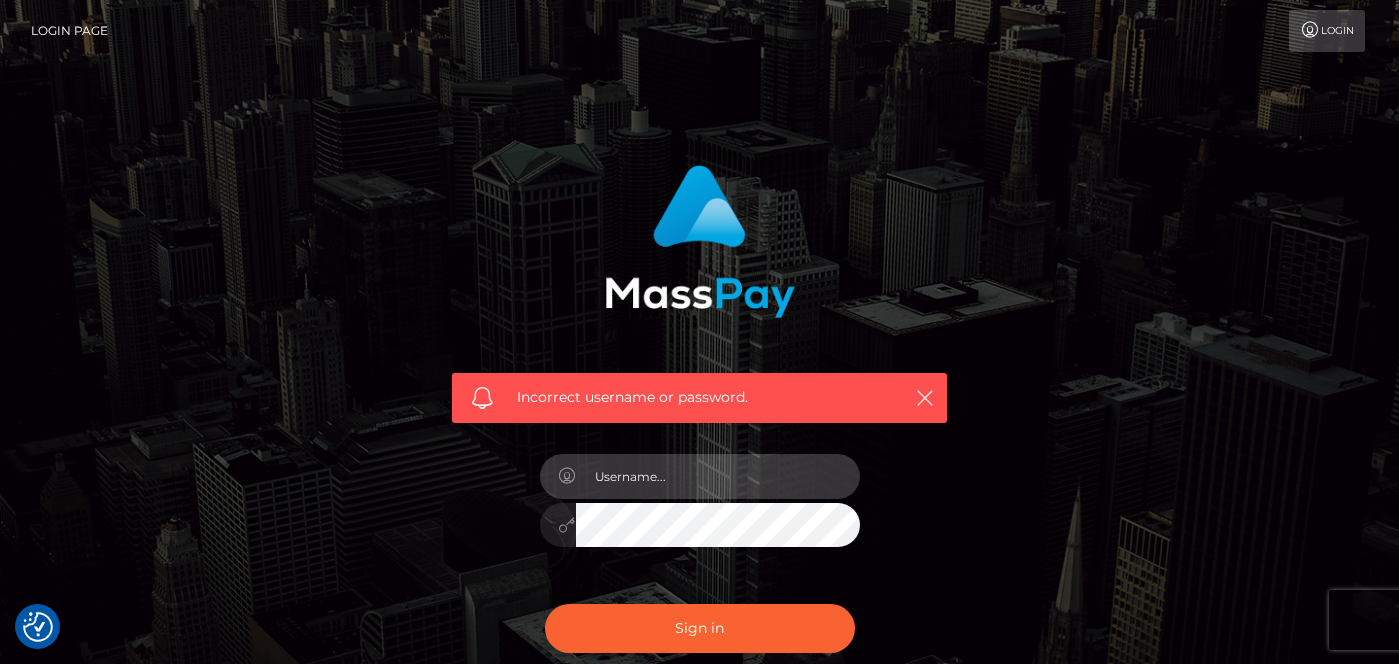 click at bounding box center [718, 476] 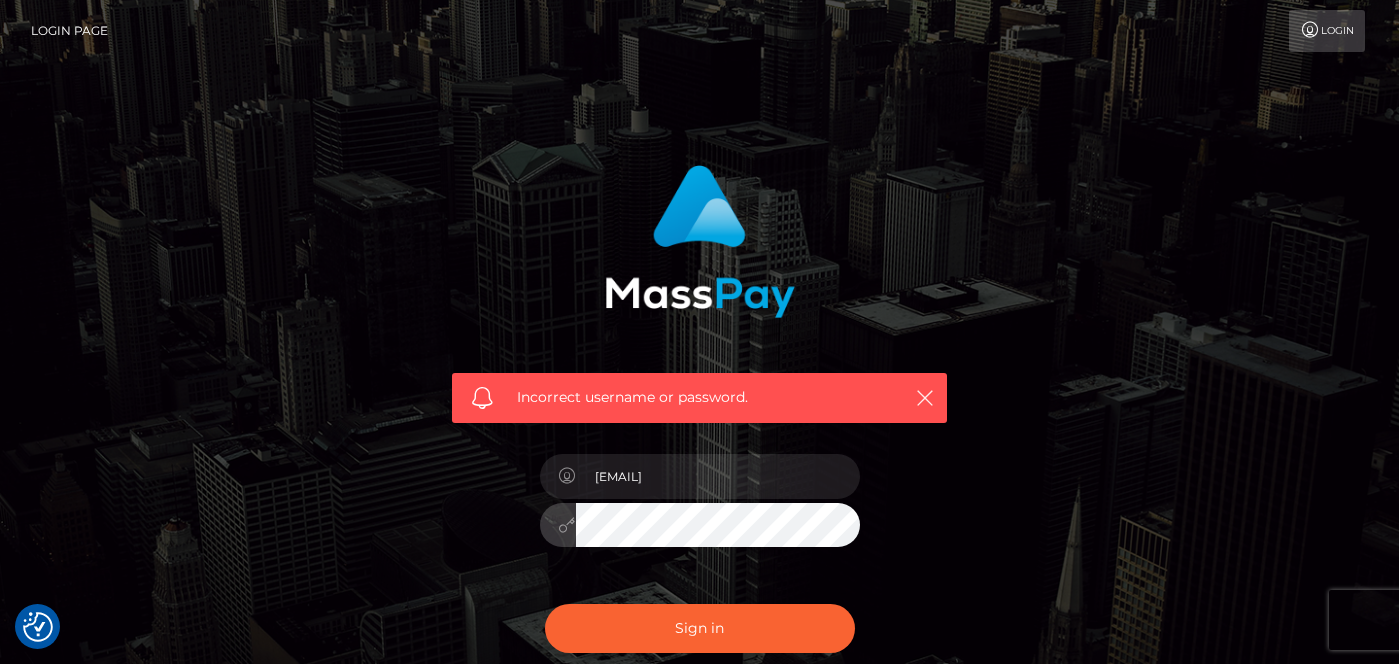click on "[EMAIL]" at bounding box center (700, 515) 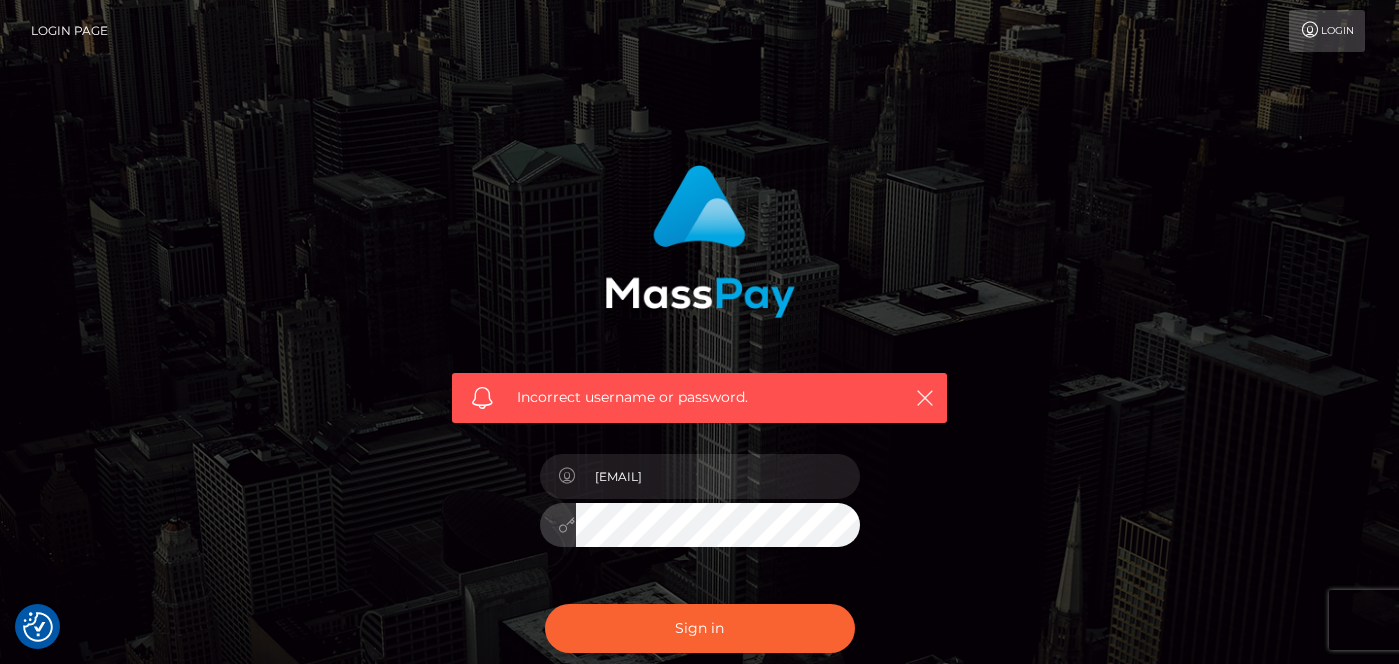 click on "Sign in" at bounding box center (700, 628) 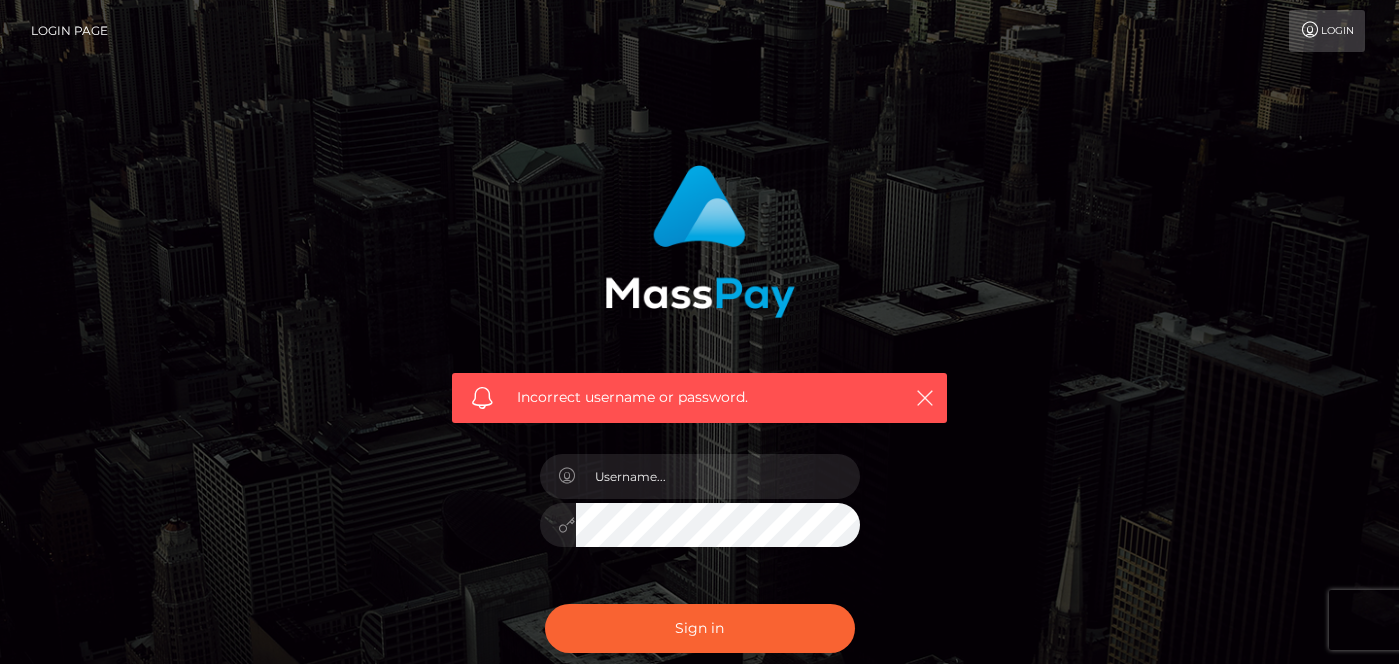 scroll, scrollTop: 0, scrollLeft: 0, axis: both 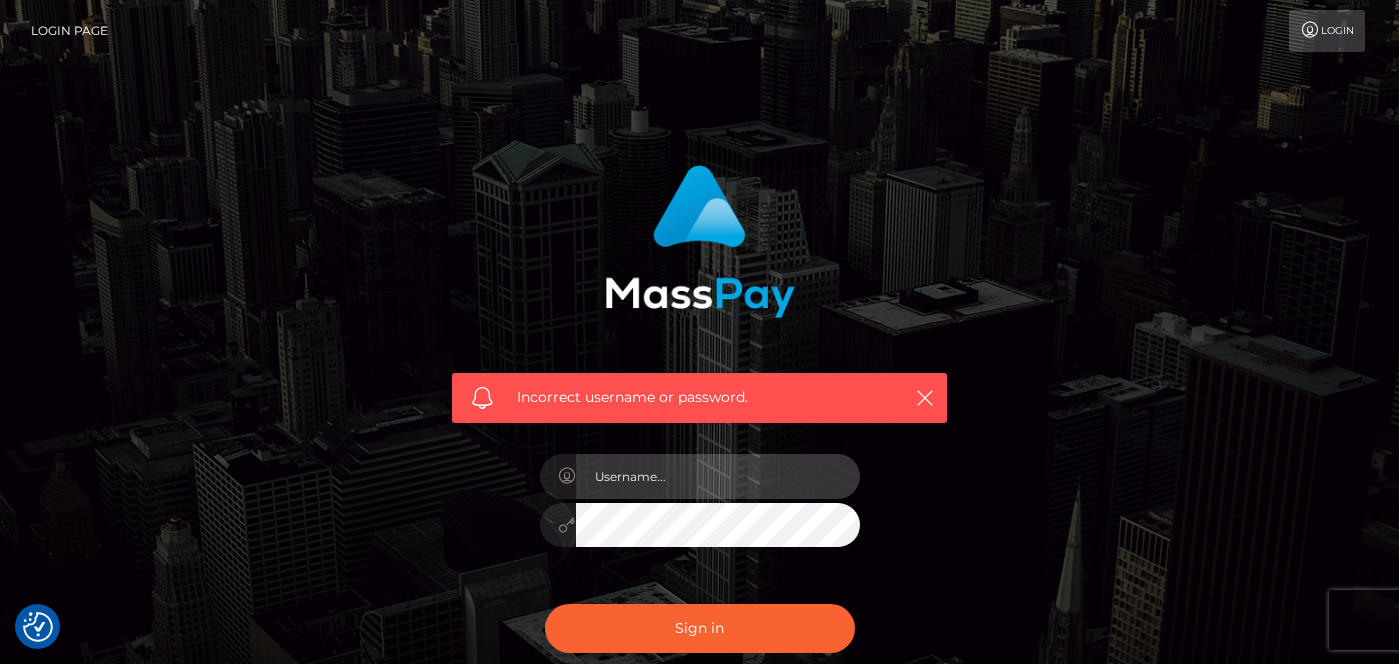 click at bounding box center [718, 476] 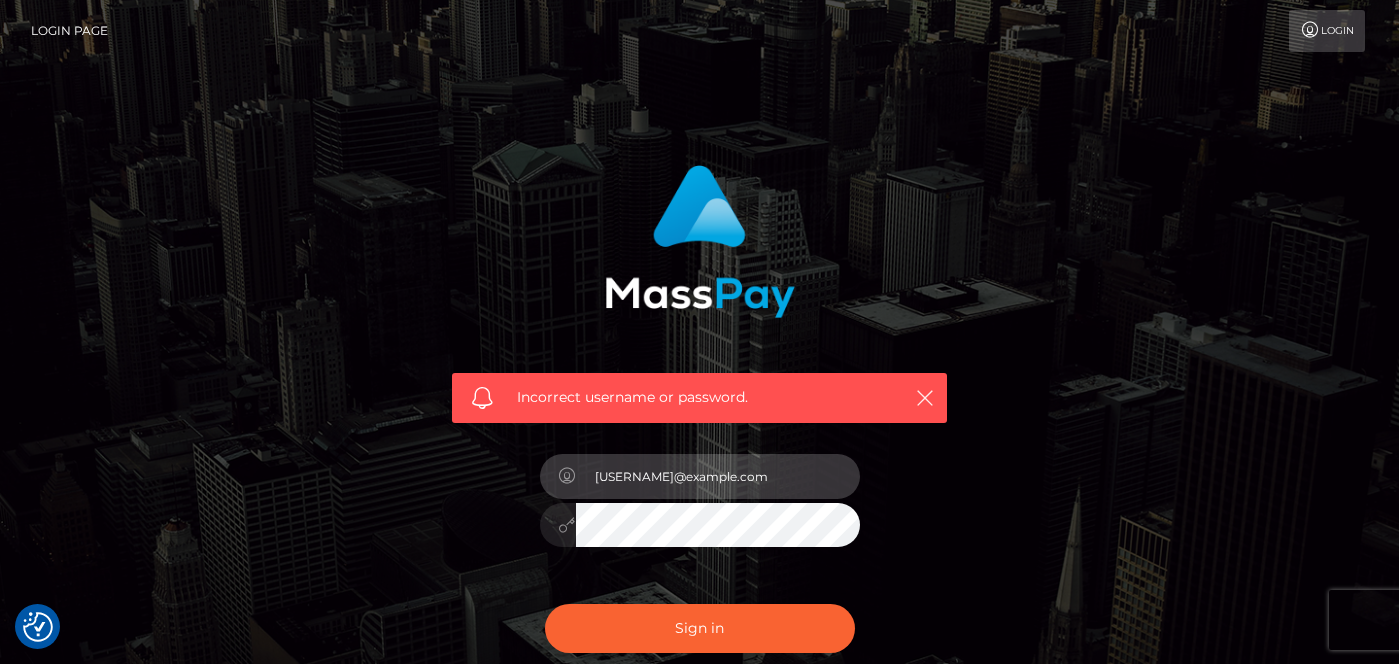 type on "willowxwolfe@gmail.com" 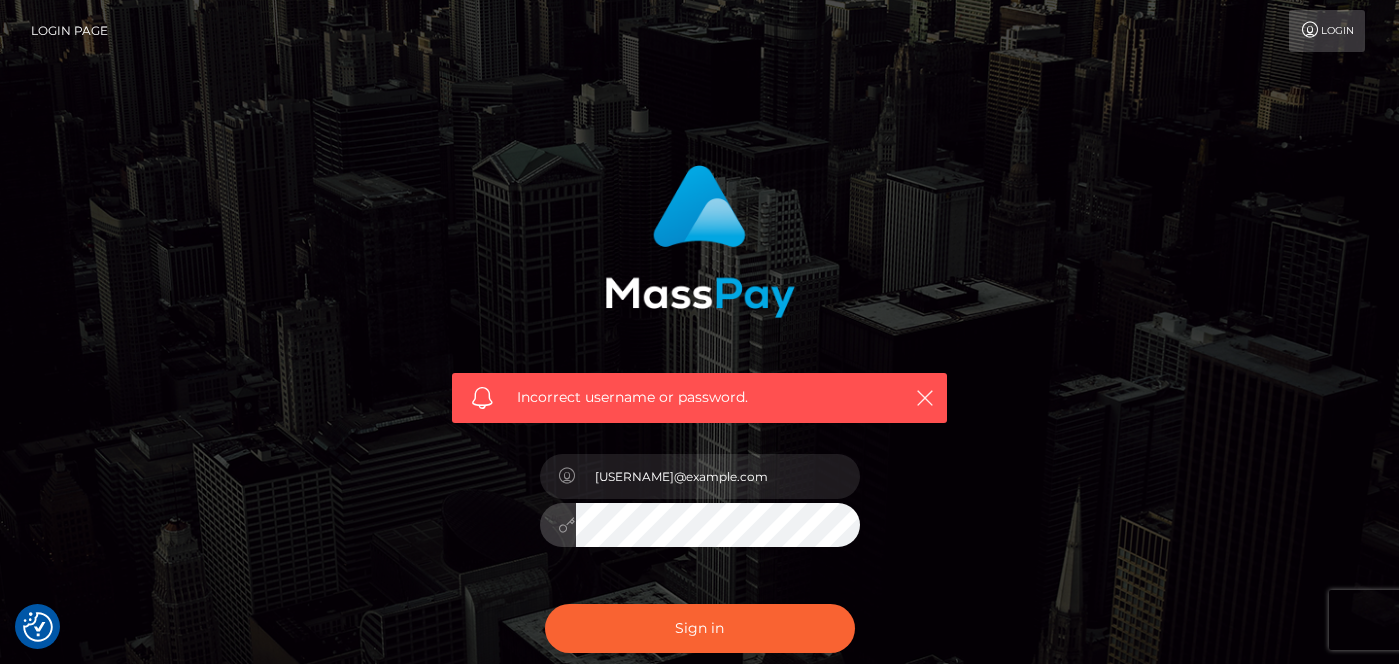 click on "Sign in" at bounding box center (700, 628) 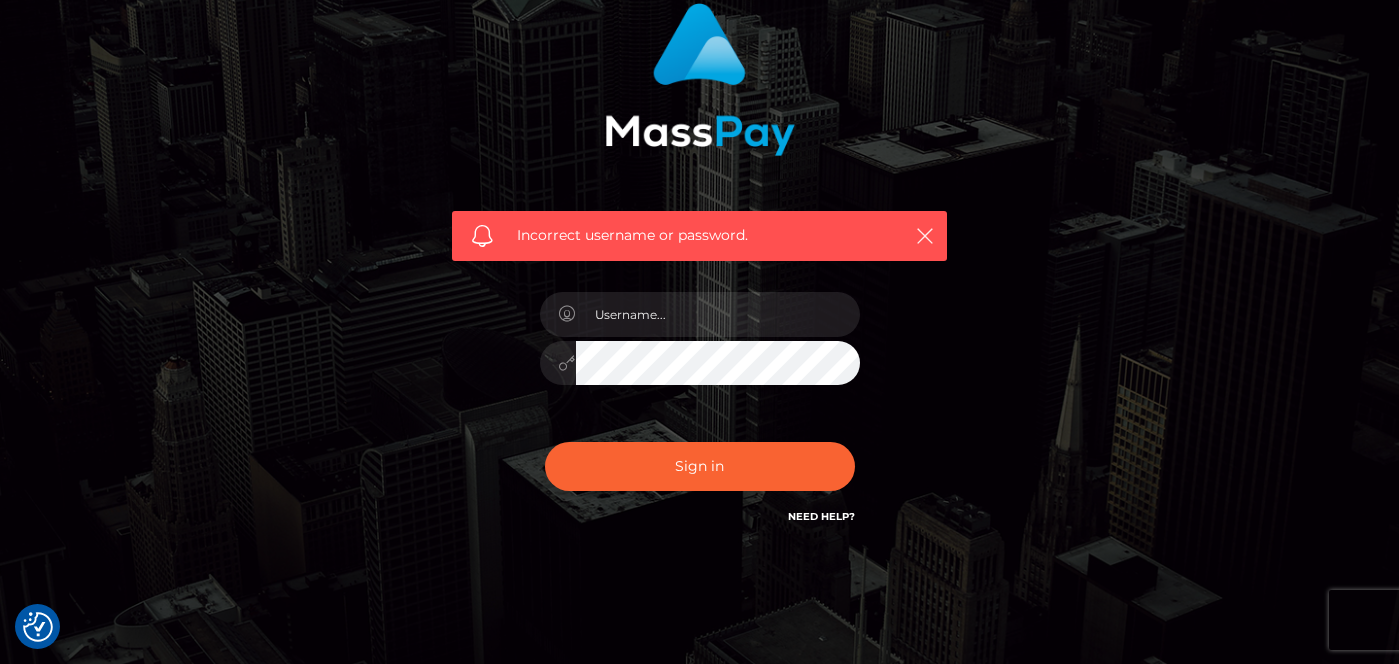 scroll, scrollTop: 182, scrollLeft: 0, axis: vertical 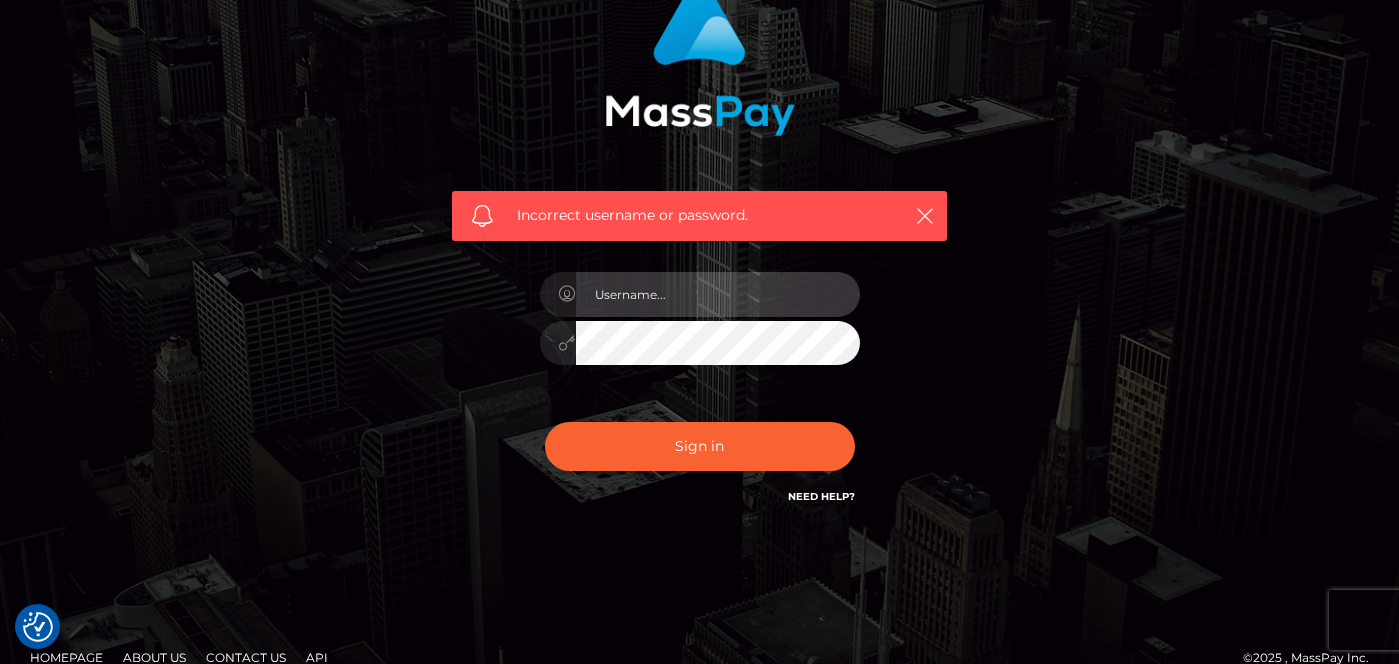 click at bounding box center (718, 294) 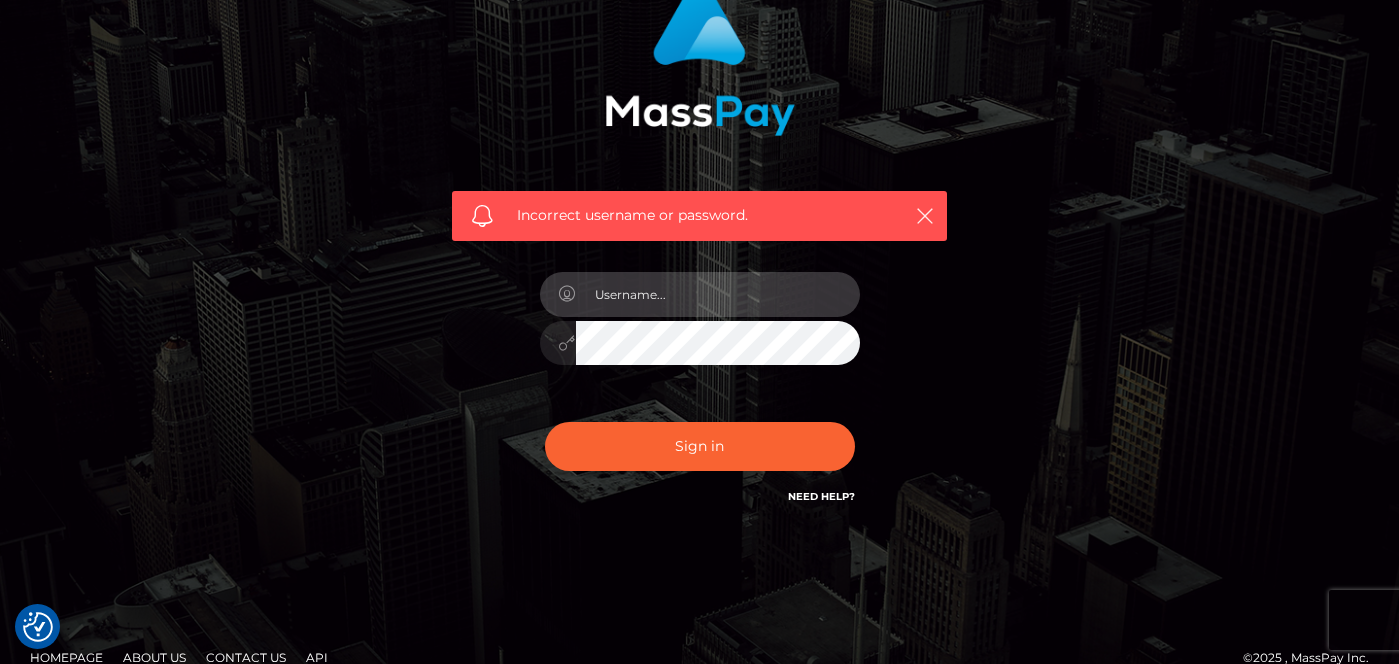 type on "[EMAIL]" 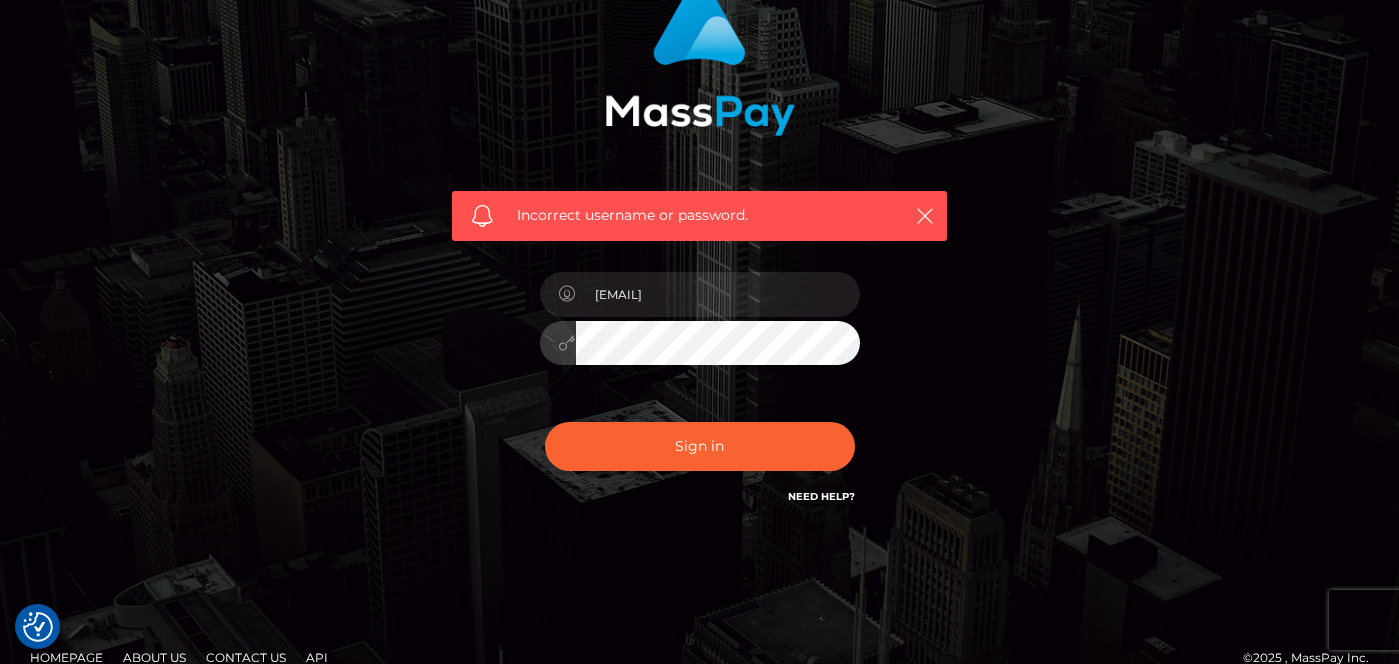click on "Sign in" at bounding box center [700, 446] 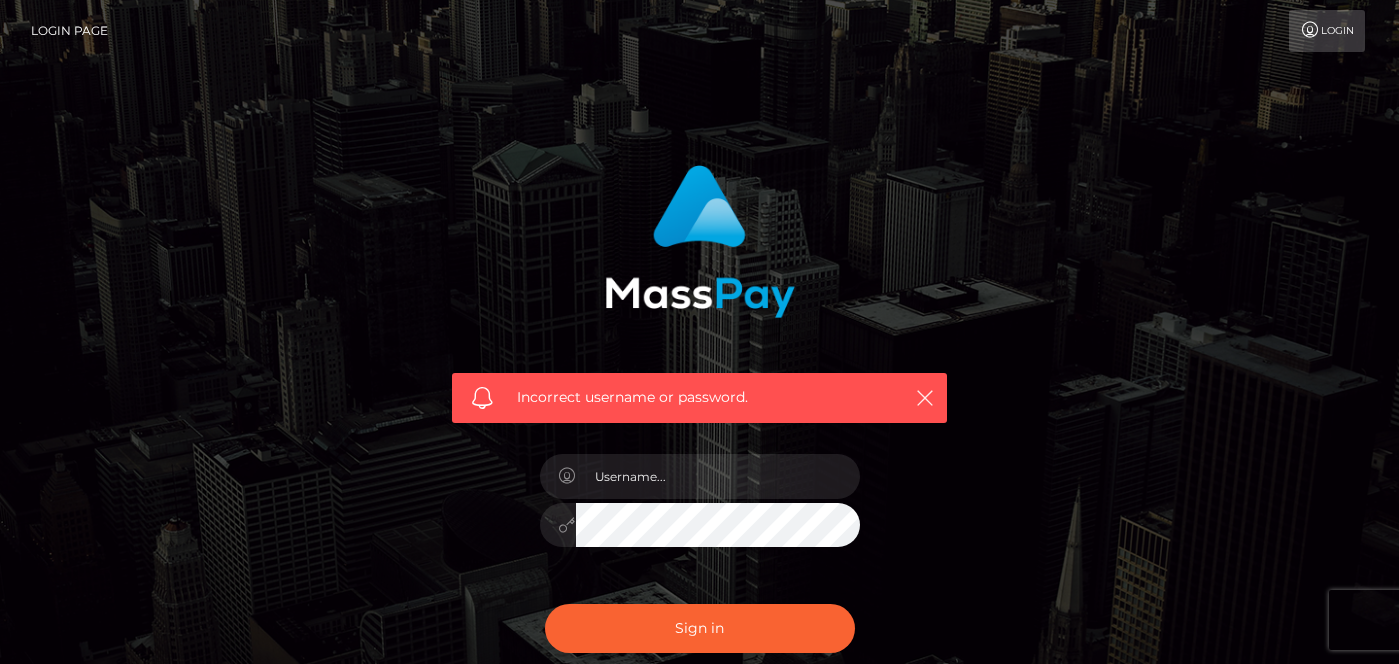 scroll, scrollTop: 0, scrollLeft: 0, axis: both 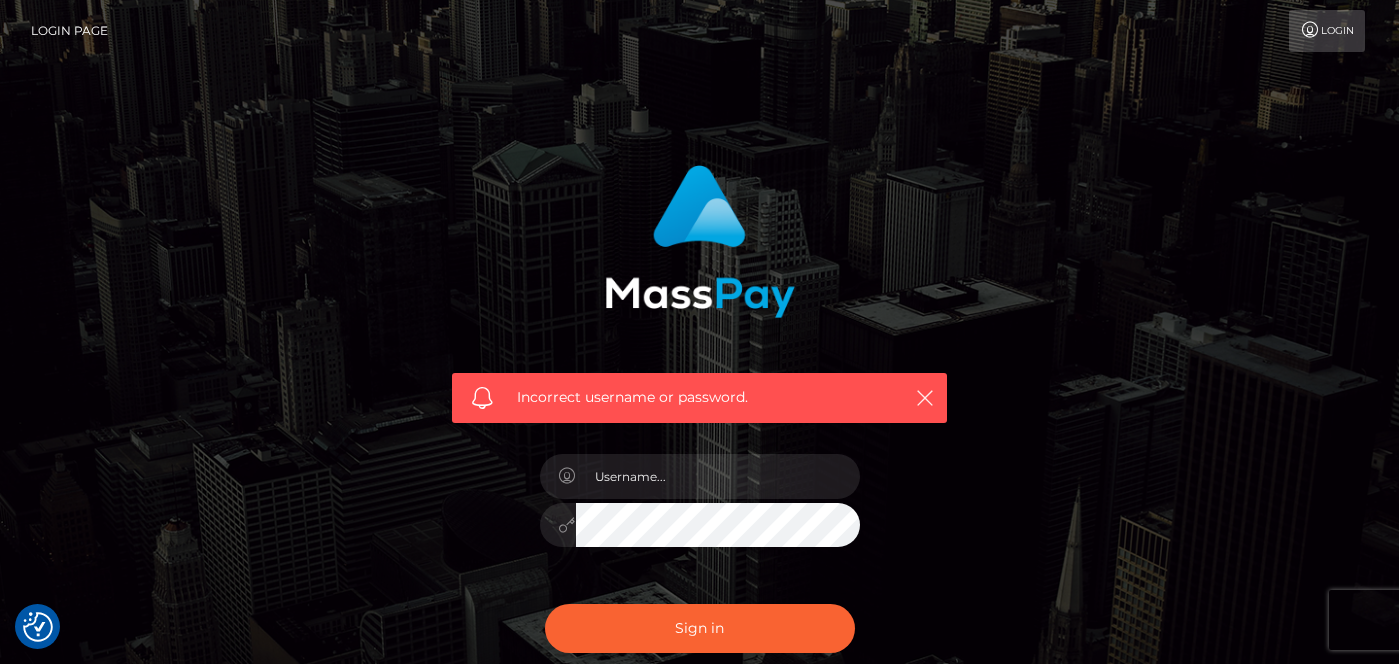 click on "Login" at bounding box center (1327, 31) 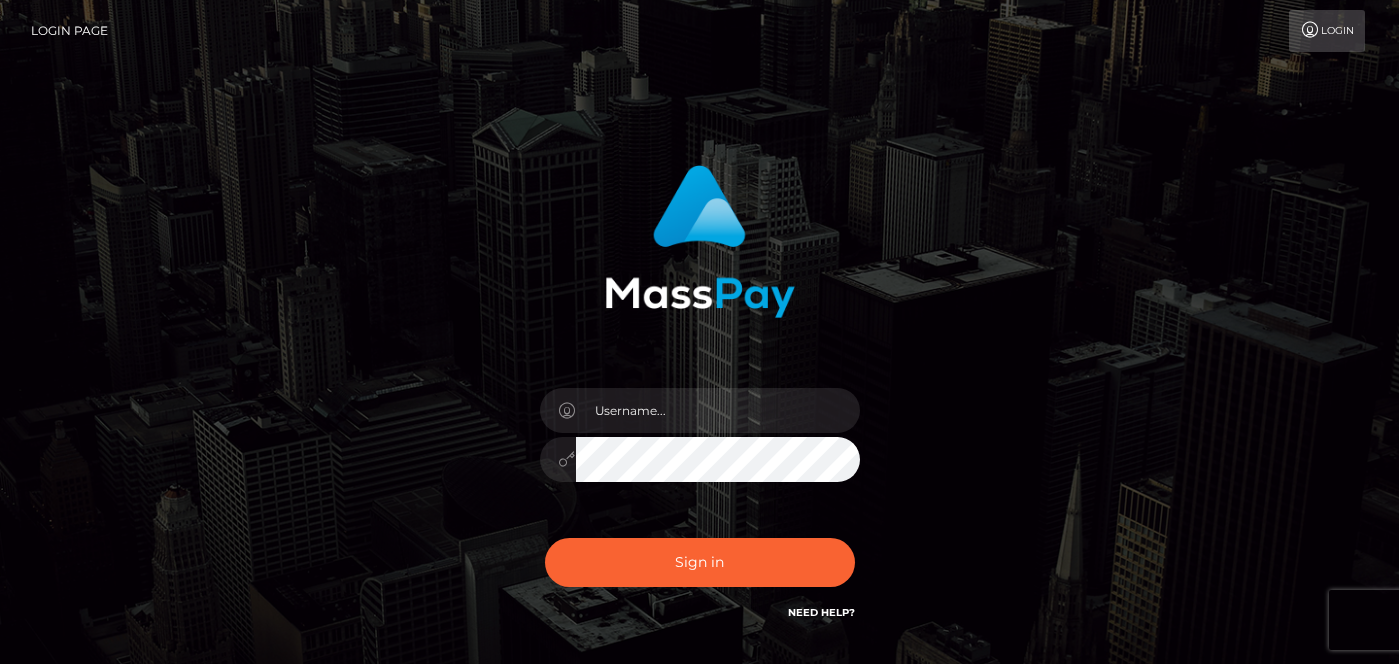 scroll, scrollTop: 0, scrollLeft: 0, axis: both 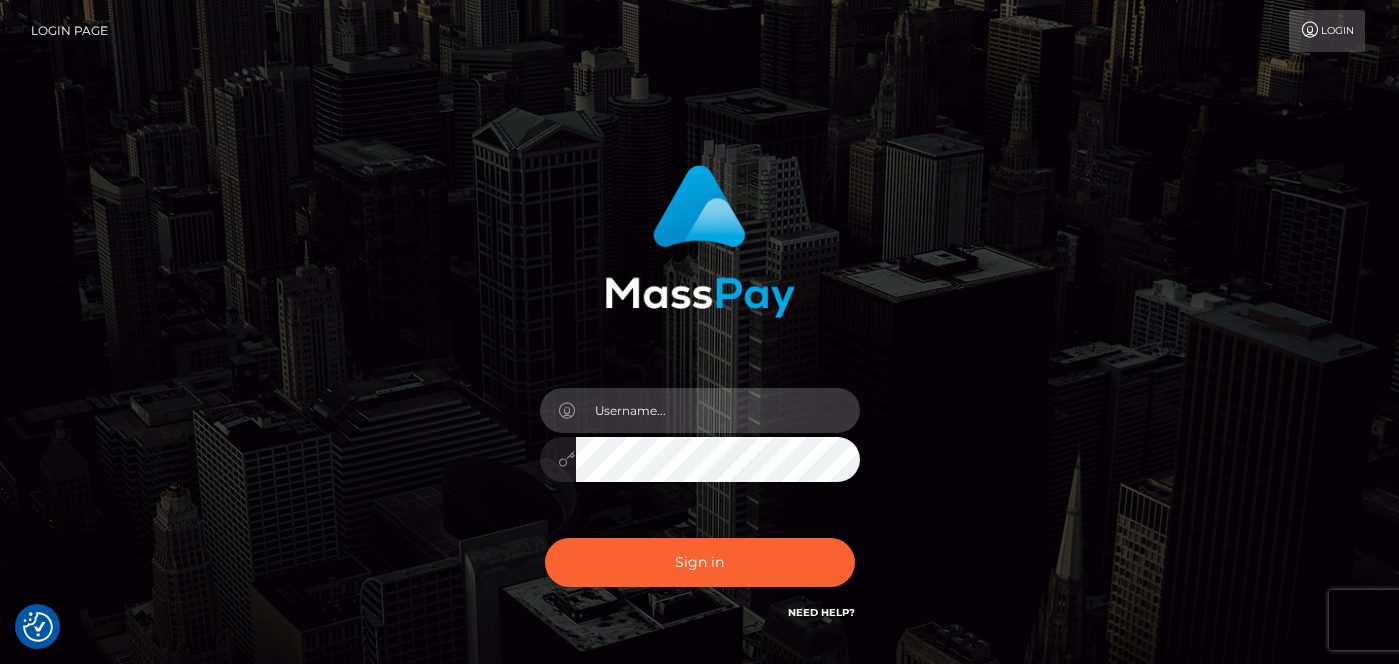 click at bounding box center (718, 410) 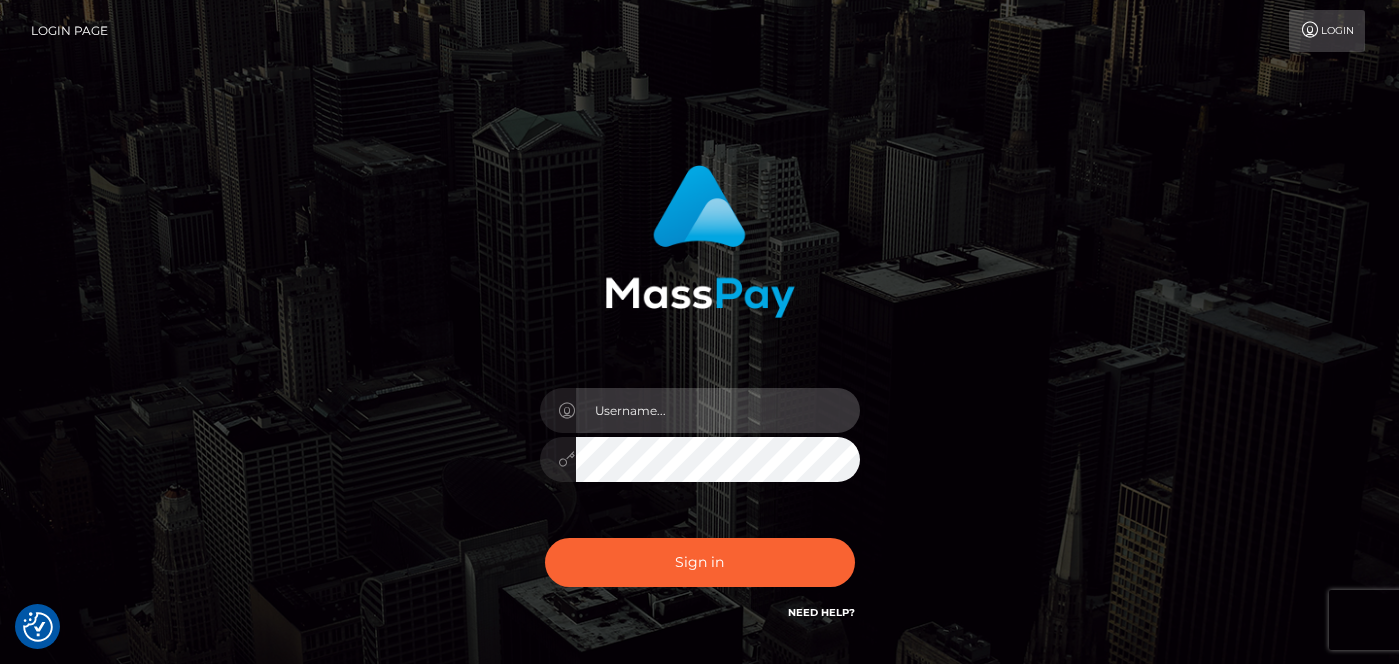 type on "venusmarie666@gmail.com" 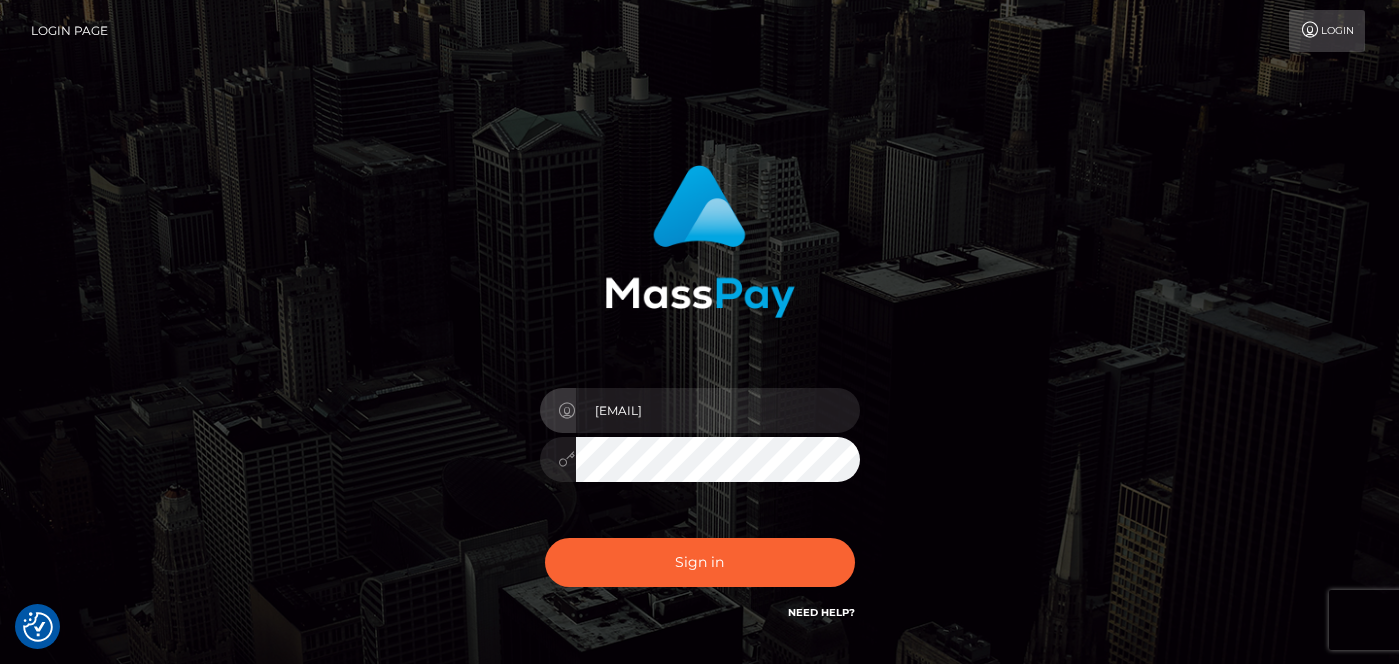 click on "venusmarie666@gmail.com" at bounding box center [700, 449] 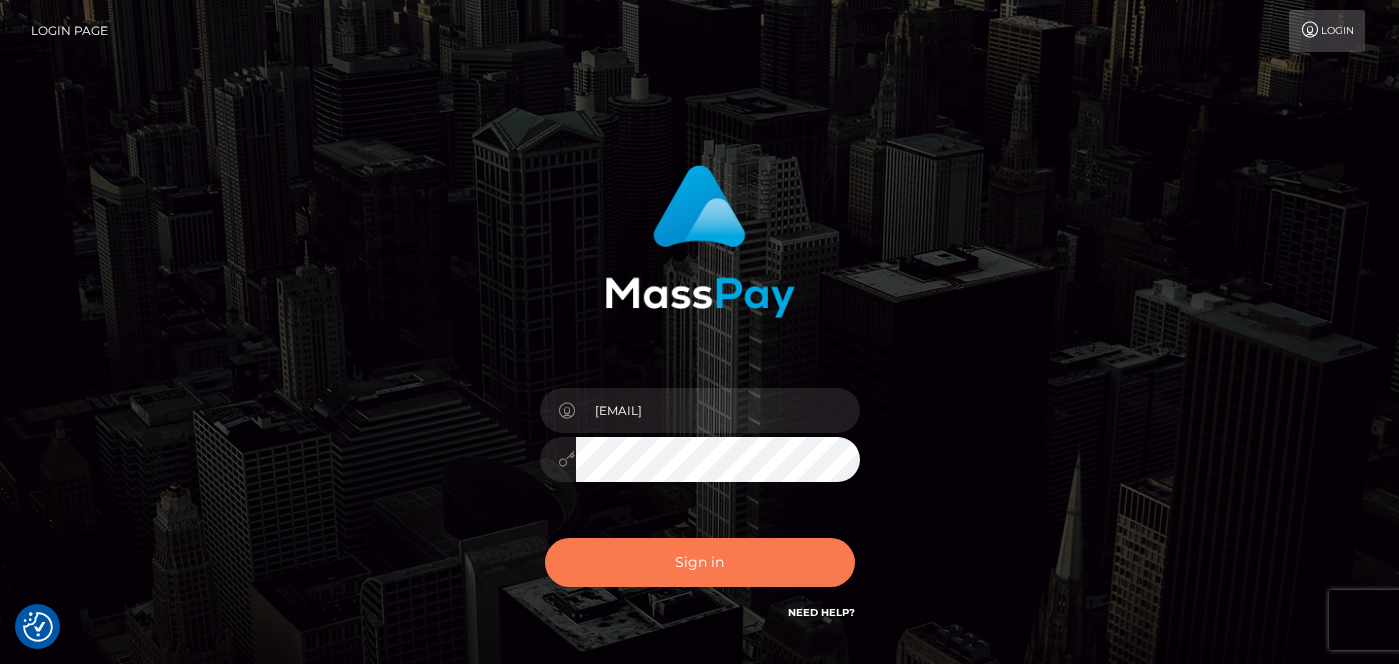 click on "Sign in" at bounding box center [700, 562] 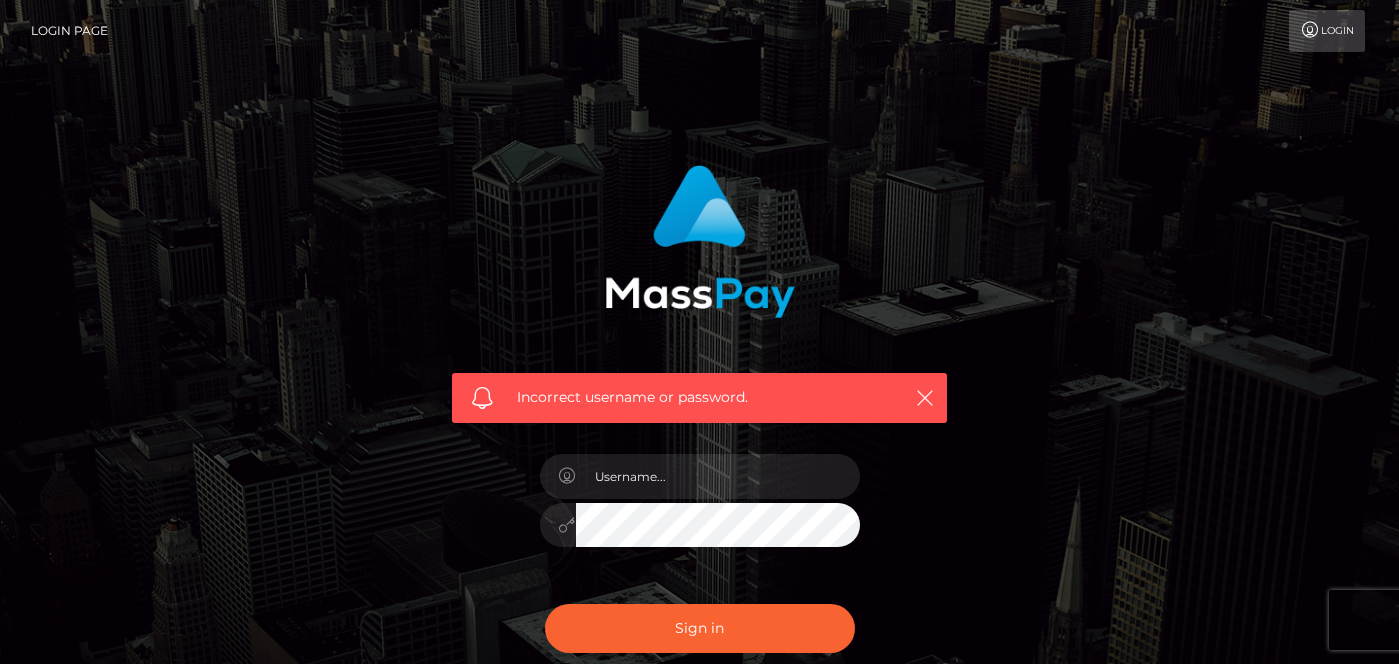 scroll, scrollTop: 0, scrollLeft: 0, axis: both 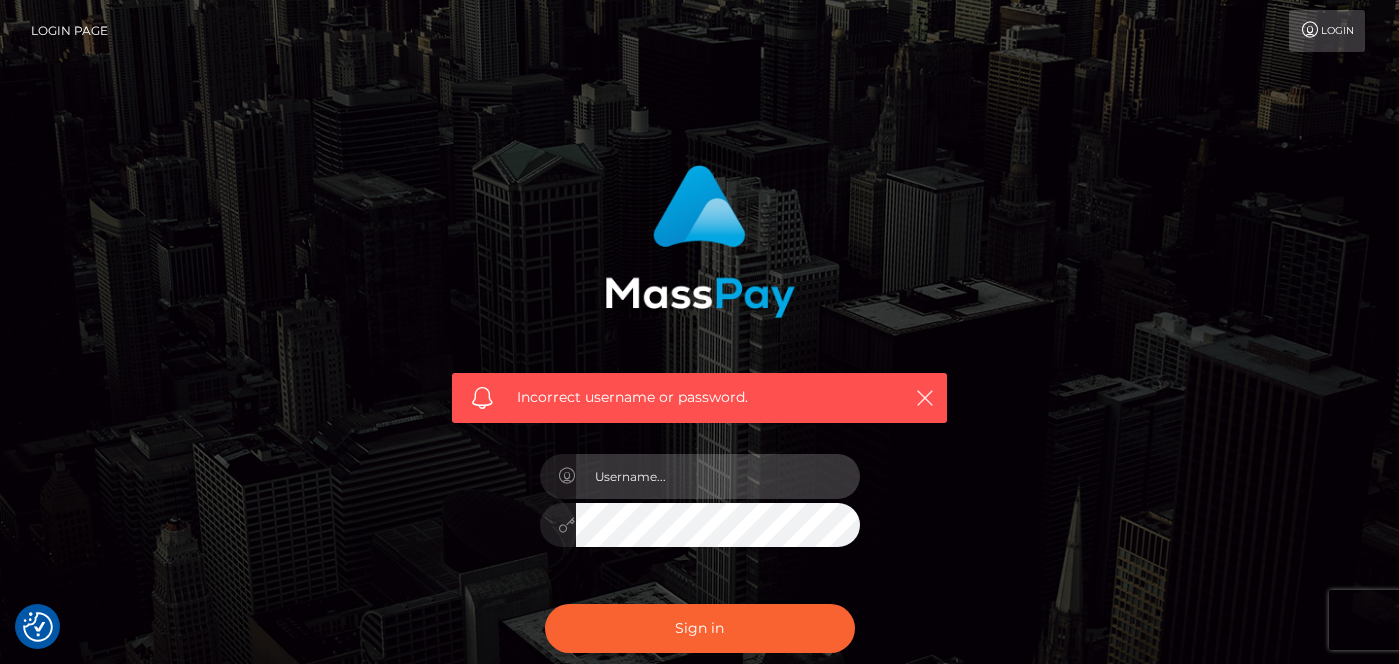 click at bounding box center (718, 476) 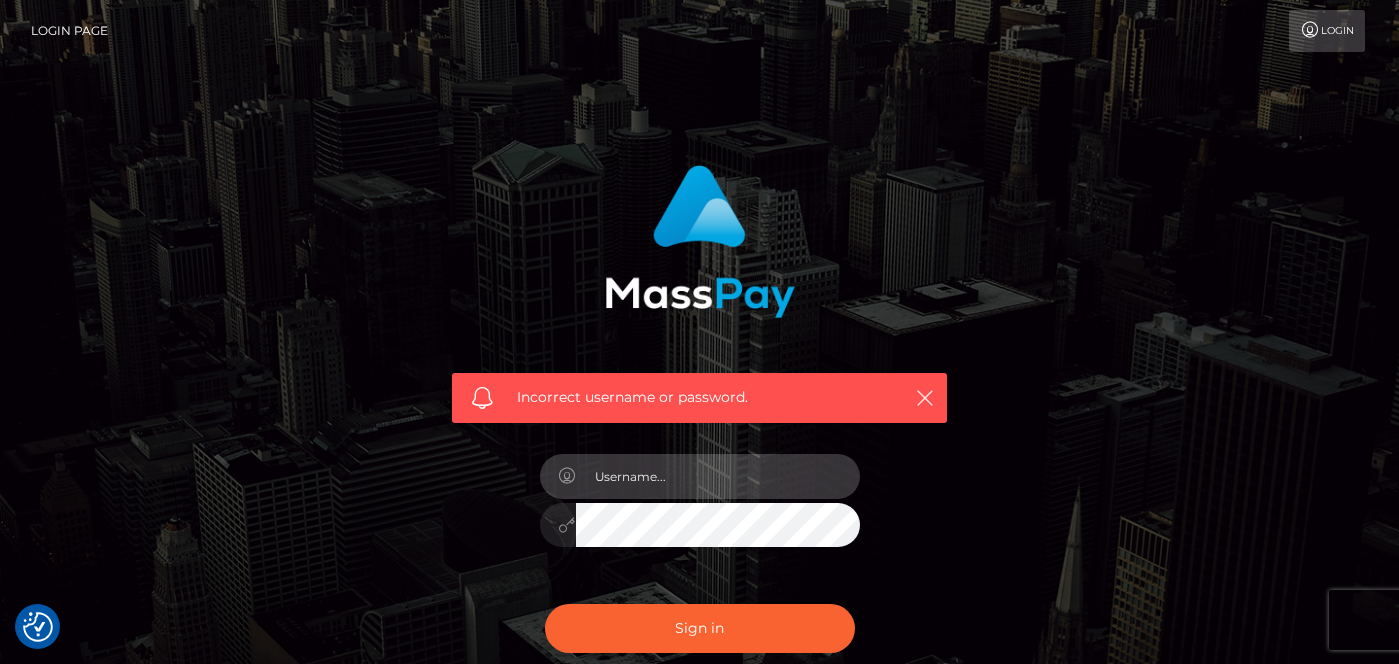 type on "[EMAIL]" 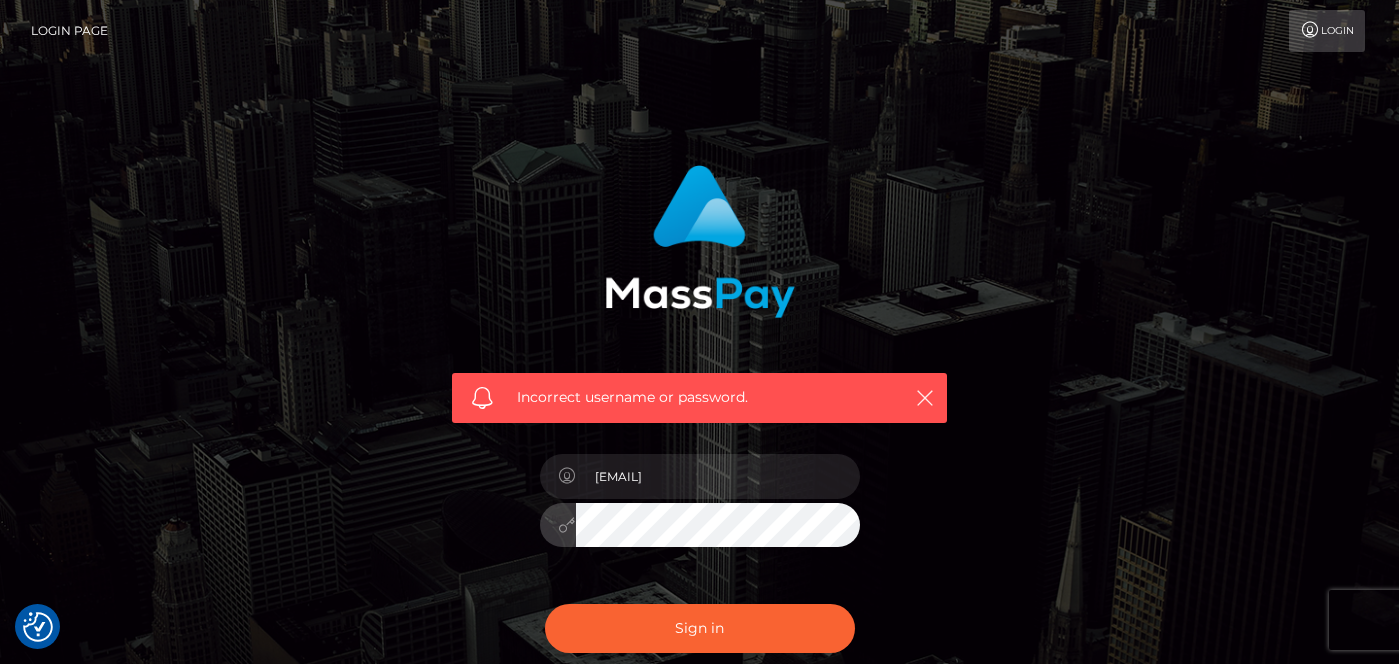 click on "Sign in" at bounding box center (700, 628) 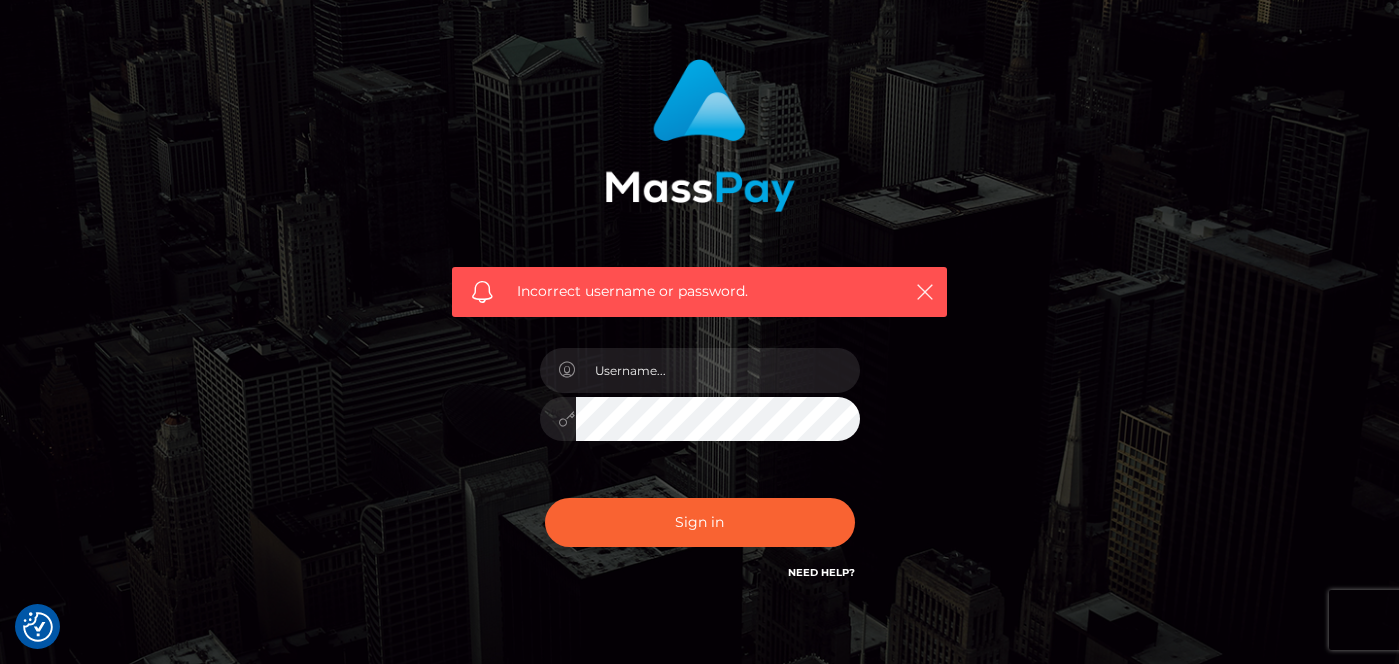 scroll, scrollTop: 170, scrollLeft: 0, axis: vertical 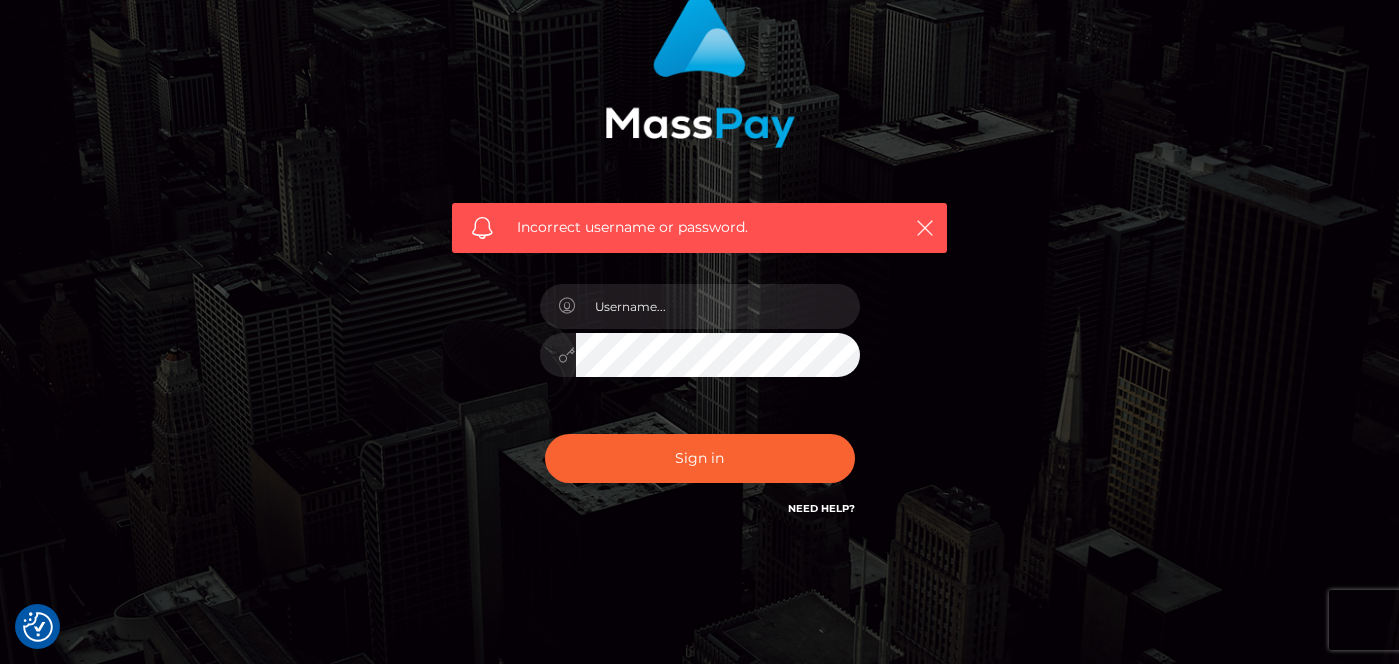 click on "Need
Help?" at bounding box center [821, 508] 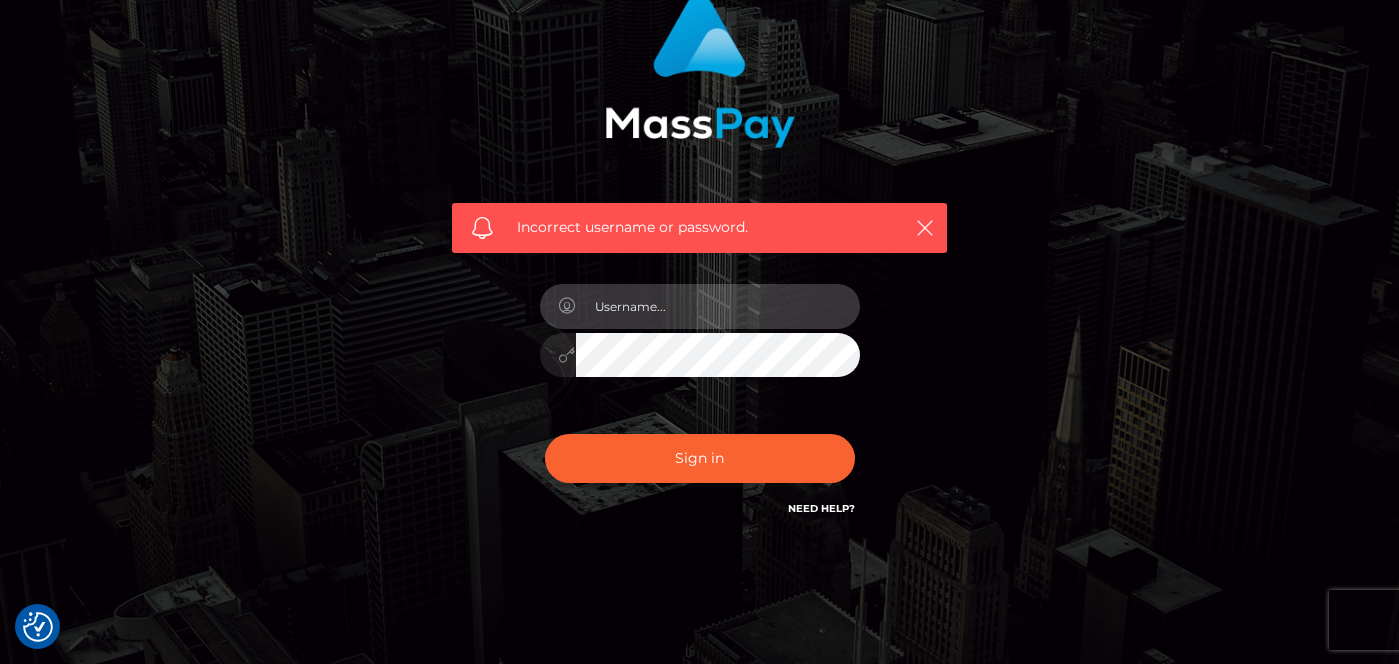 click at bounding box center [718, 306] 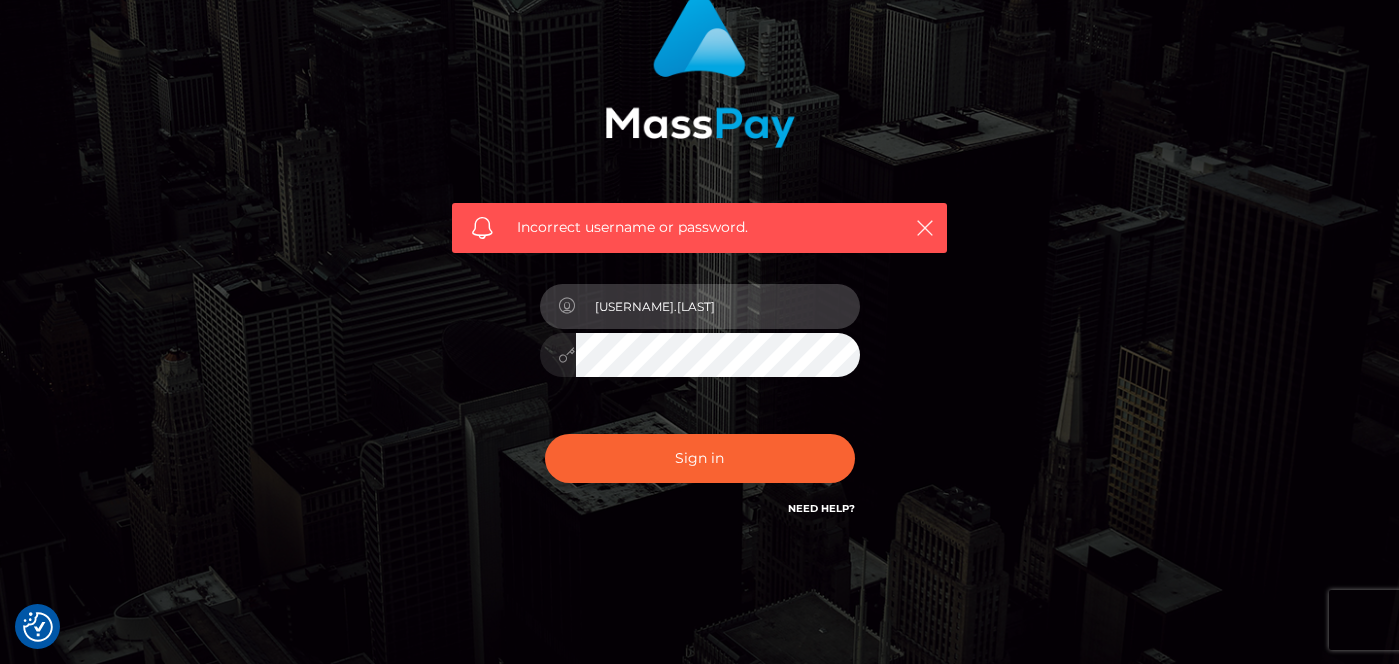 type on "Willow.Schmidt18@gmail.com" 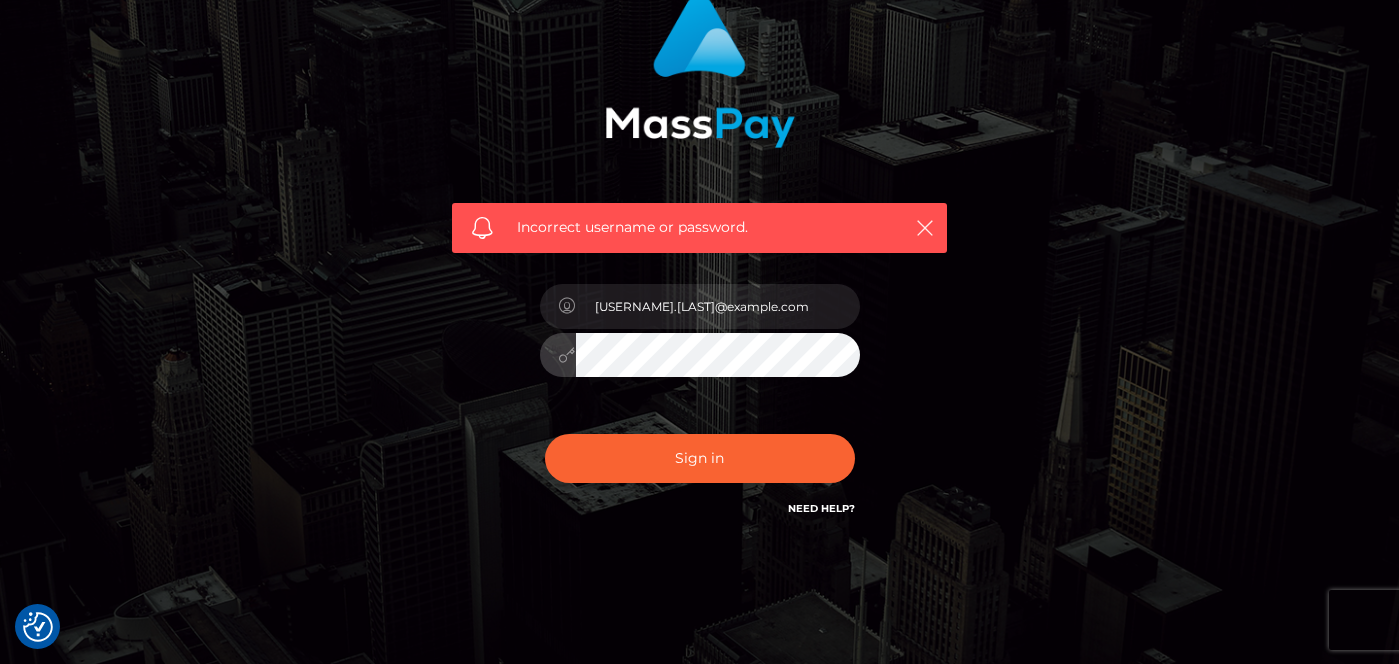 click on "Sign in" at bounding box center (700, 458) 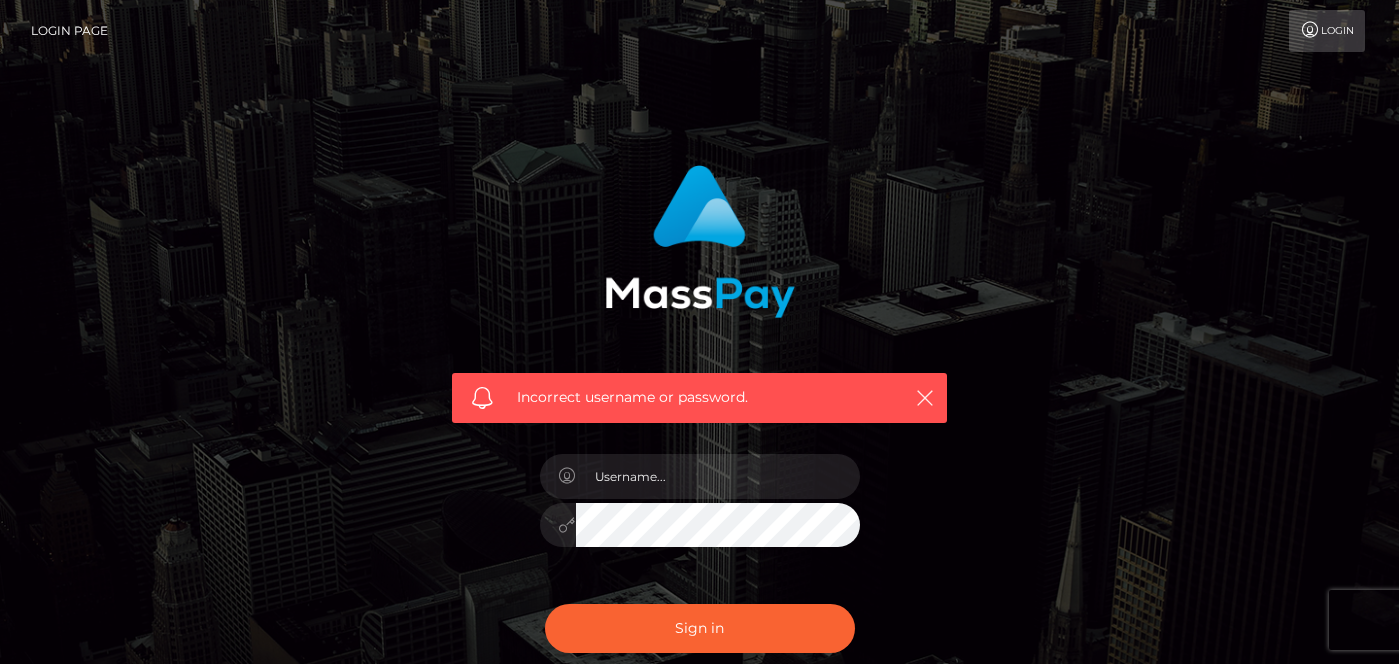 scroll, scrollTop: 0, scrollLeft: 0, axis: both 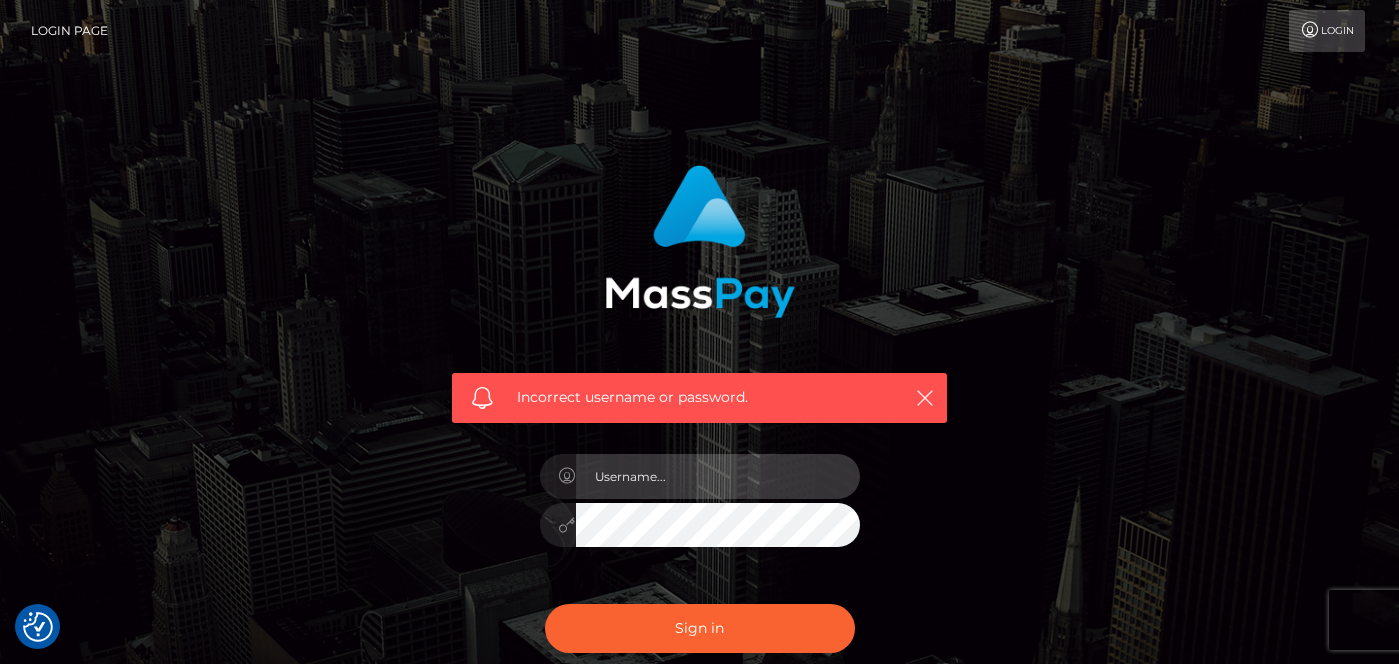click at bounding box center [718, 476] 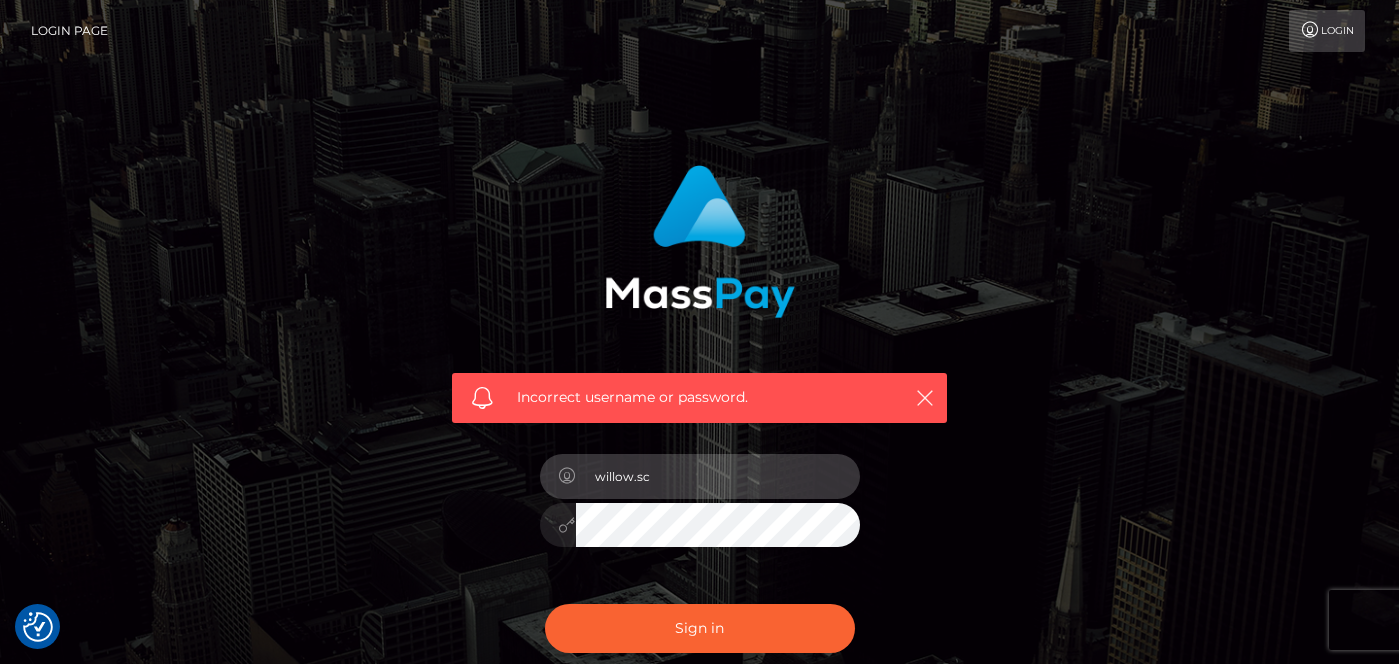 type on "willow.sc" 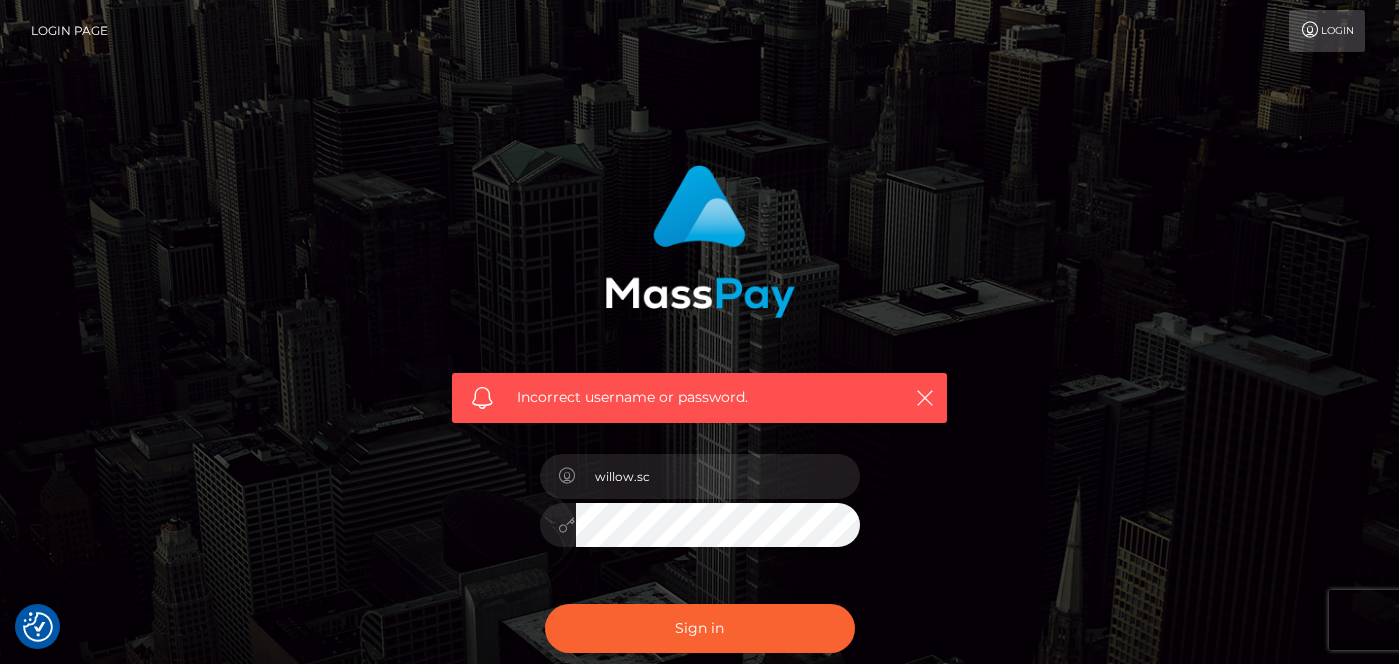 click on "Login Page" at bounding box center (69, 31) 